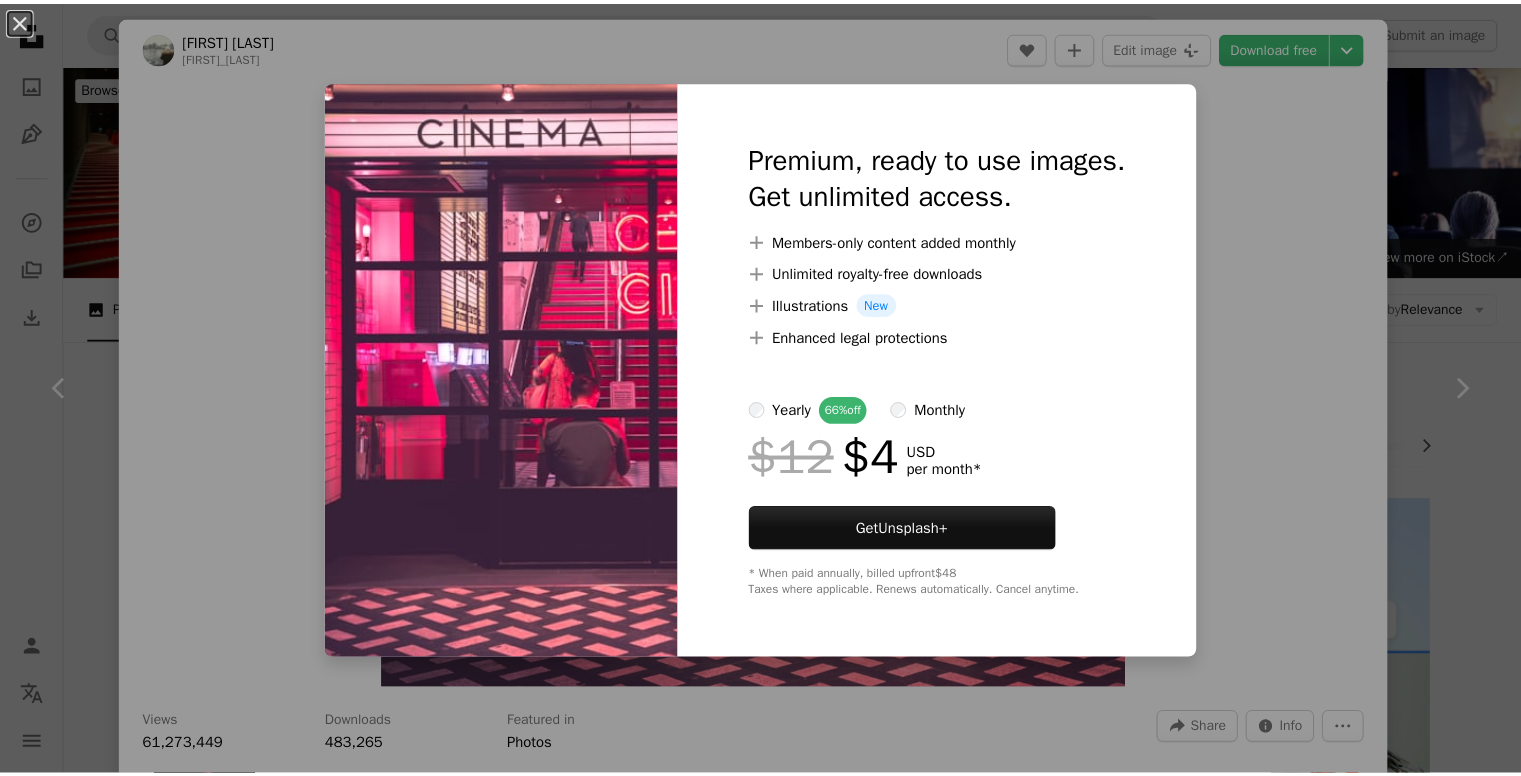 scroll, scrollTop: 1633, scrollLeft: 0, axis: vertical 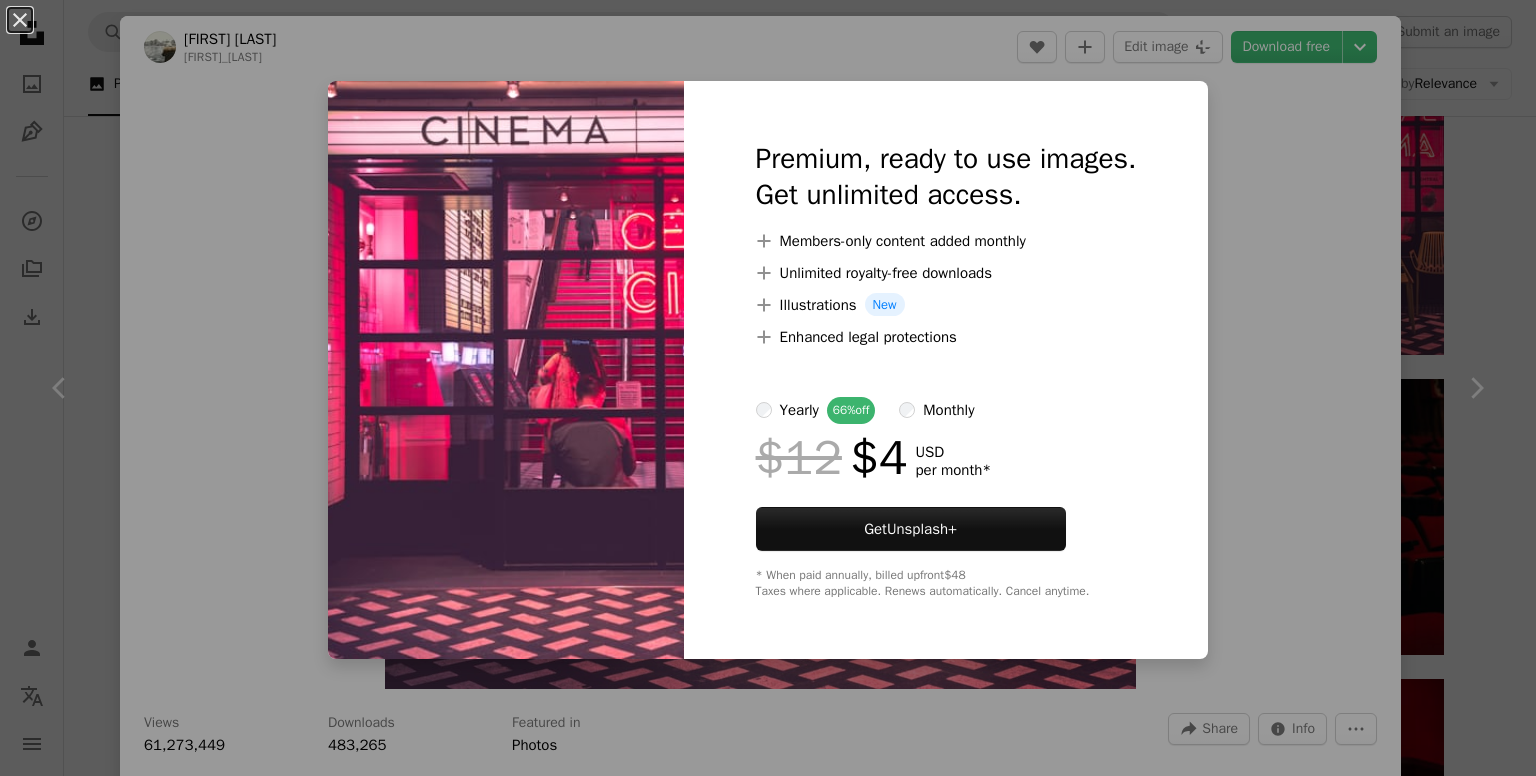 click on "An X shape Premium, ready to use images. Get unlimited access. A plus sign Members-only content added monthly A plus sign Unlimited royalty-free downloads A plus sign Illustrations  New A plus sign Enhanced legal protections yearly 66%  off monthly $12   $4 USD per month * Get  Unsplash+ * When paid annually, billed upfront  $48 Taxes where applicable. Renews automatically. Cancel anytime." at bounding box center [768, 388] 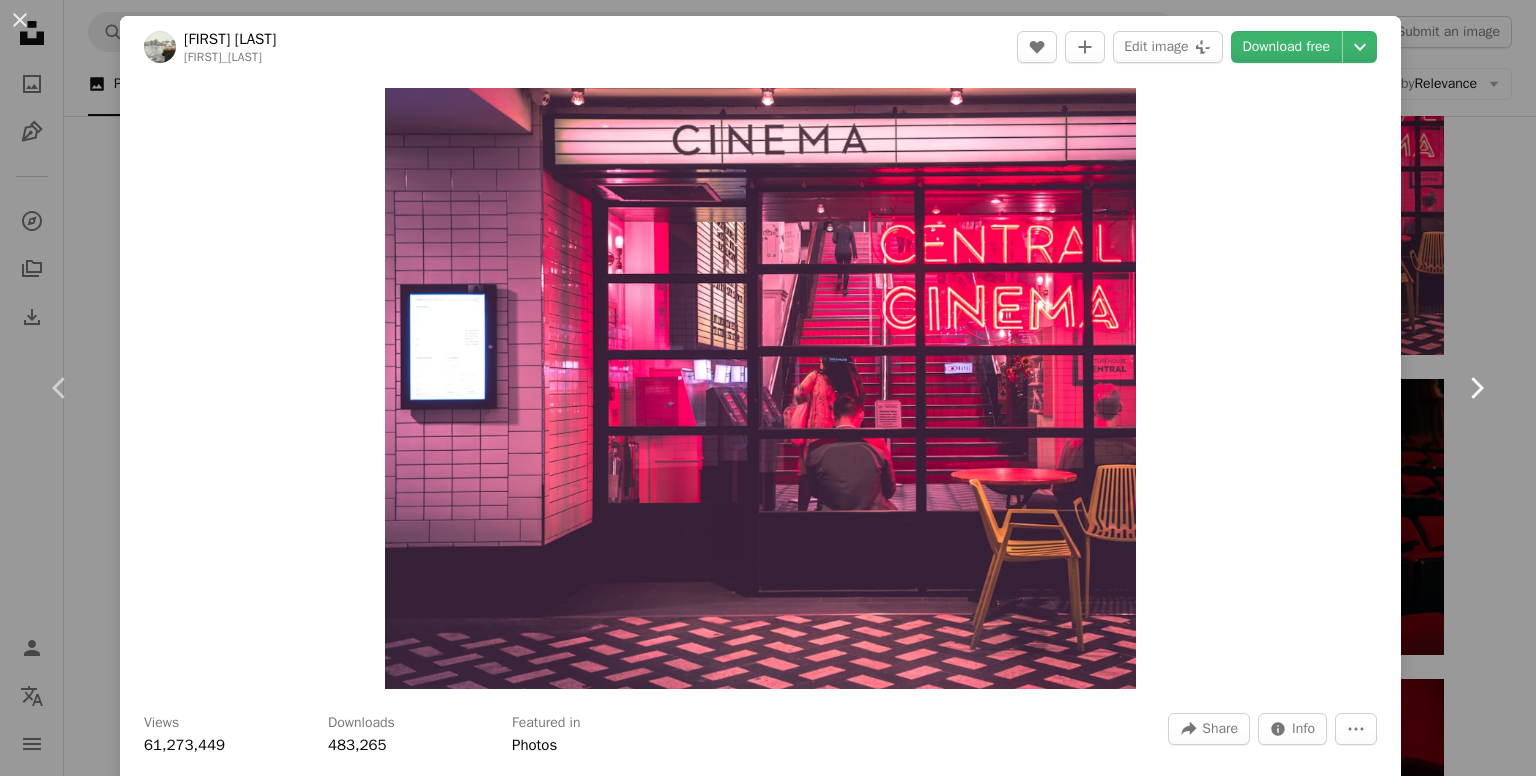 click 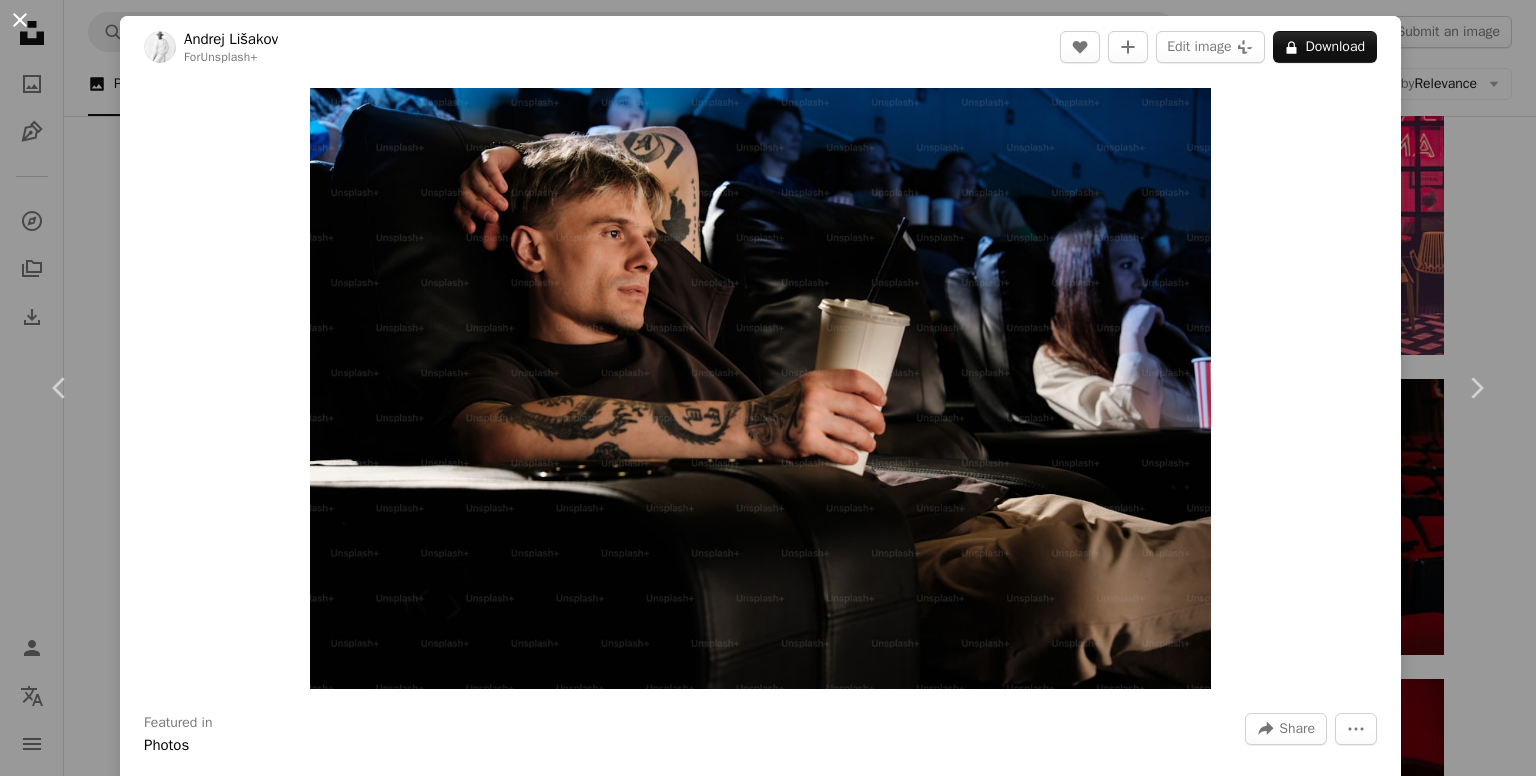 click on "An X shape" at bounding box center [20, 20] 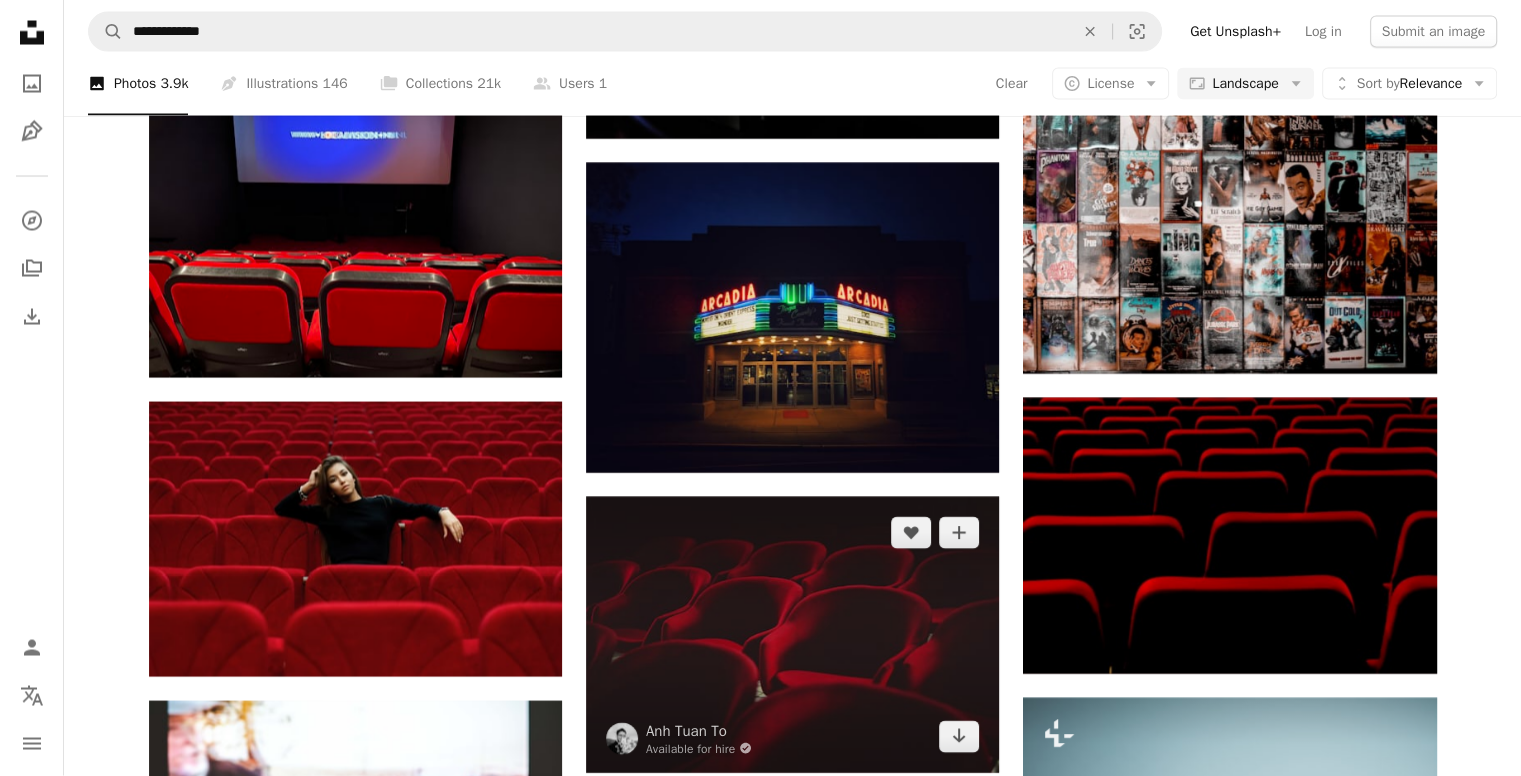 scroll, scrollTop: 3733, scrollLeft: 0, axis: vertical 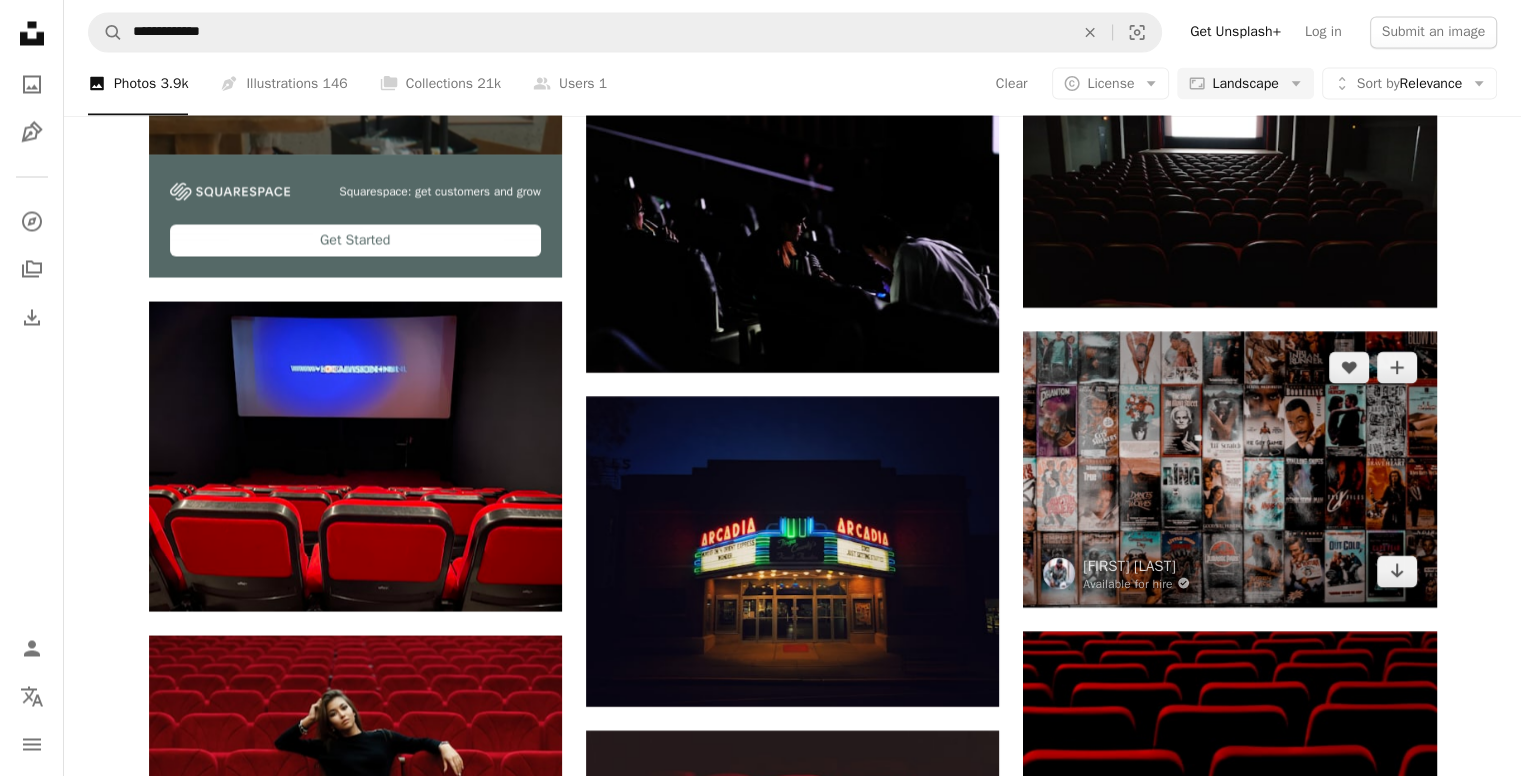 click at bounding box center (1229, 468) 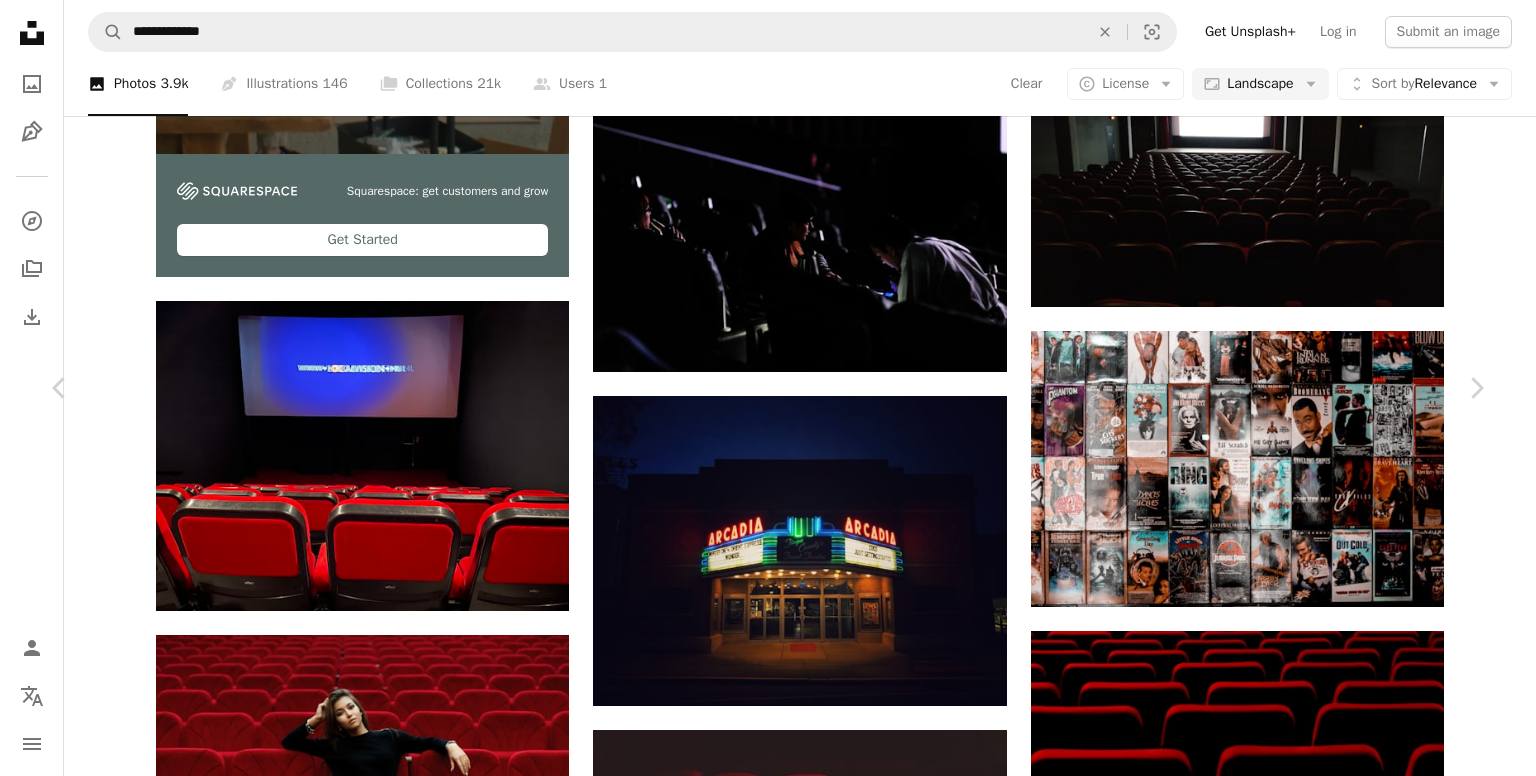 click on "An X shape" at bounding box center [20, 20] 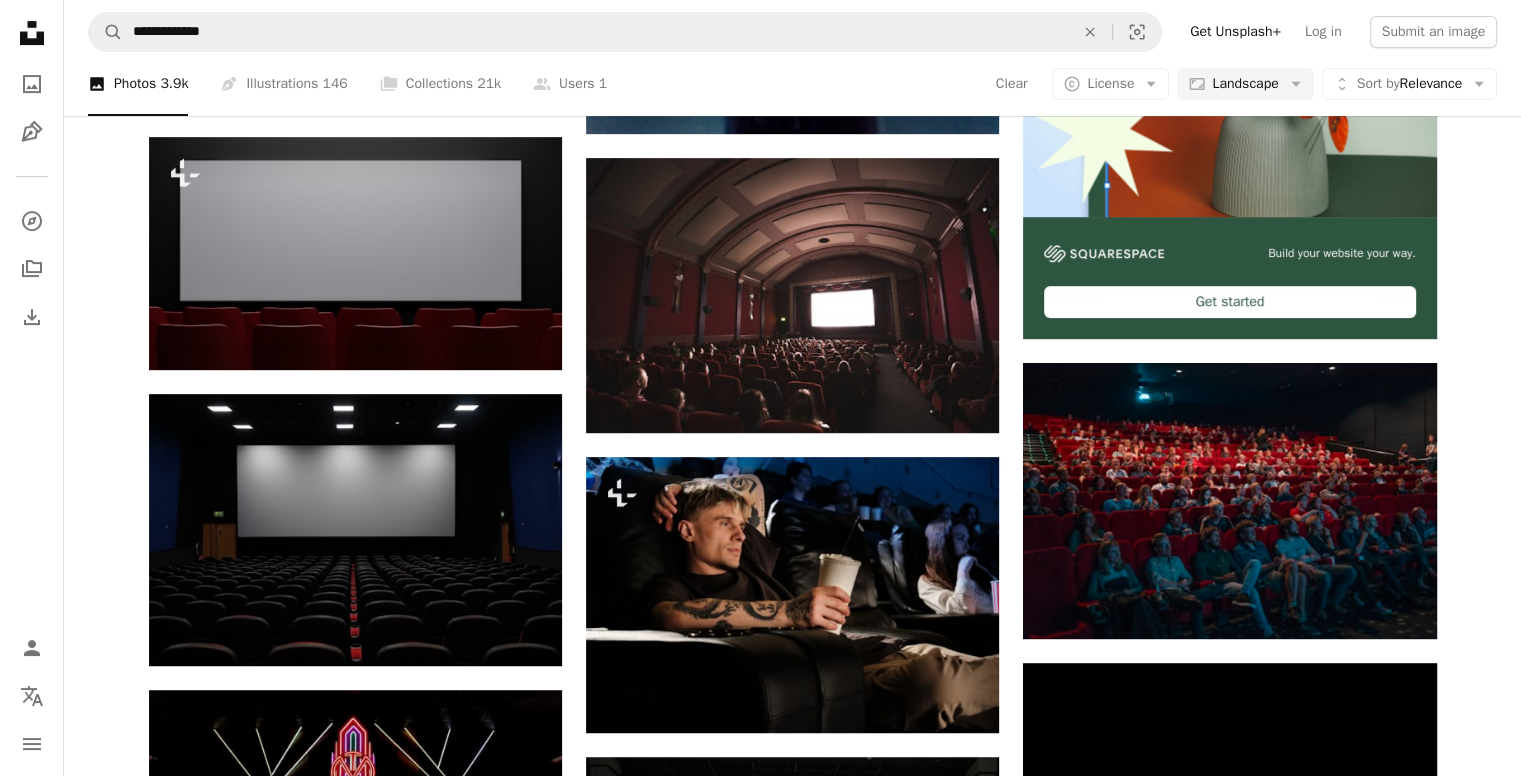 scroll, scrollTop: 0, scrollLeft: 0, axis: both 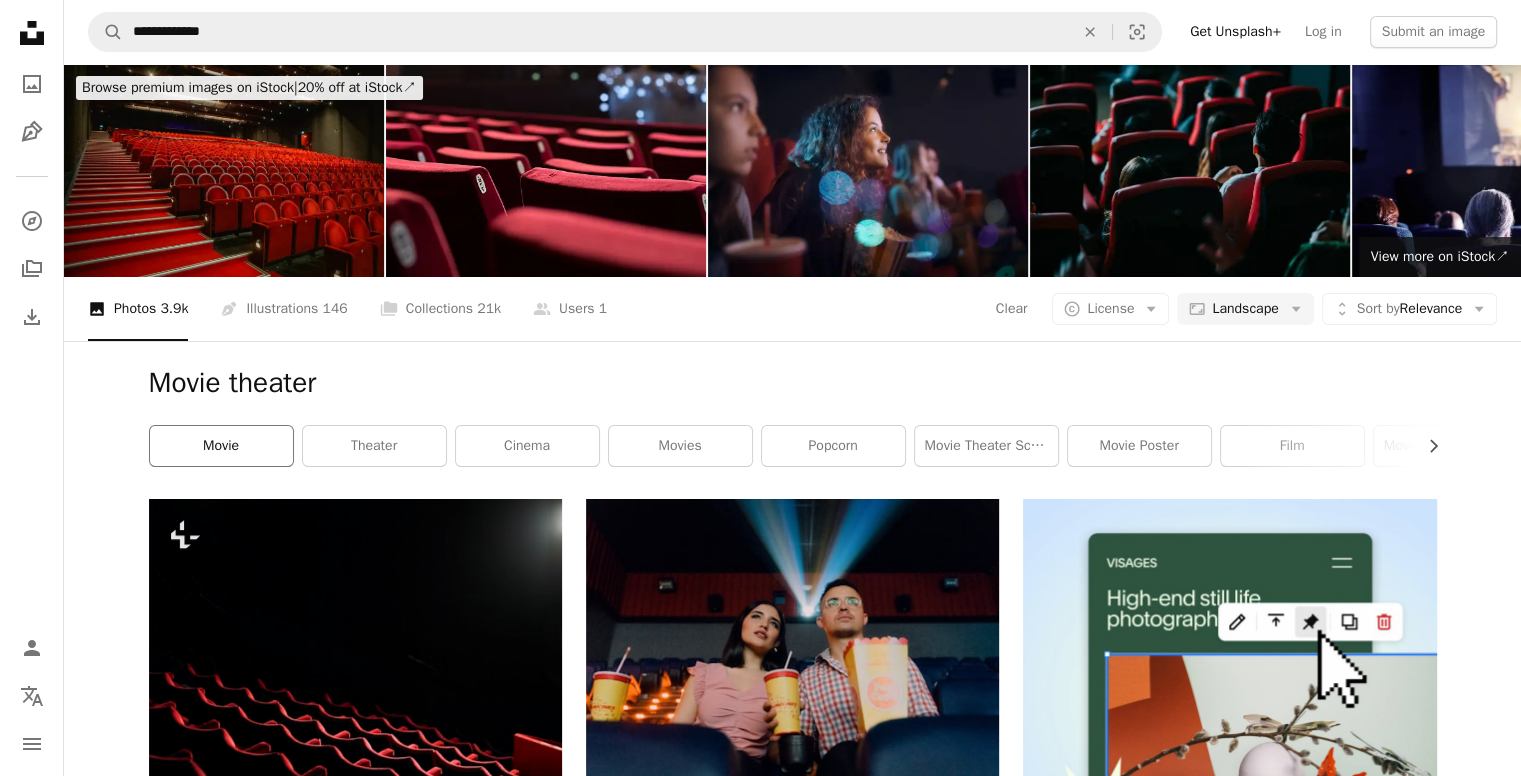 click on "movie" at bounding box center (221, 446) 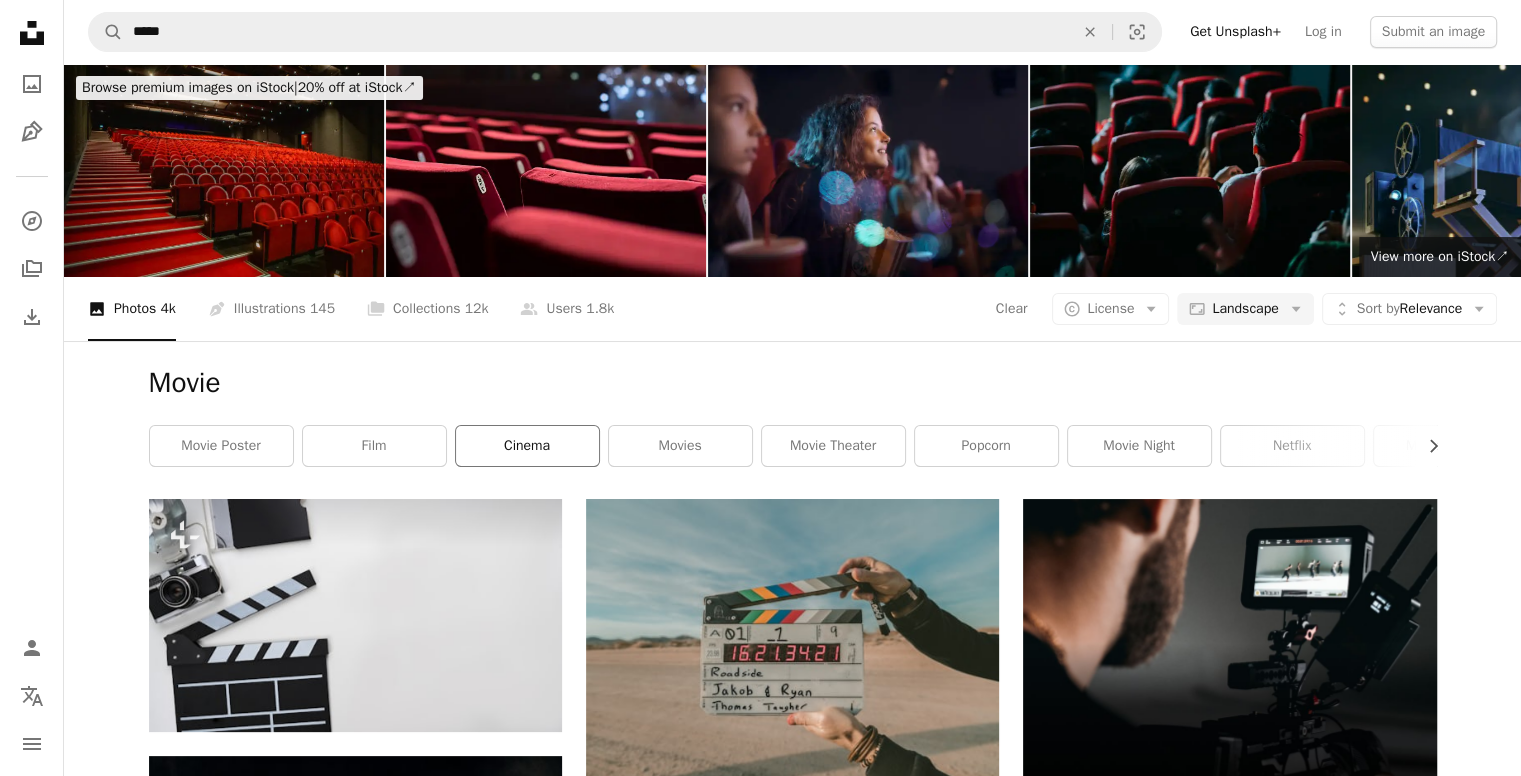 scroll, scrollTop: 233, scrollLeft: 0, axis: vertical 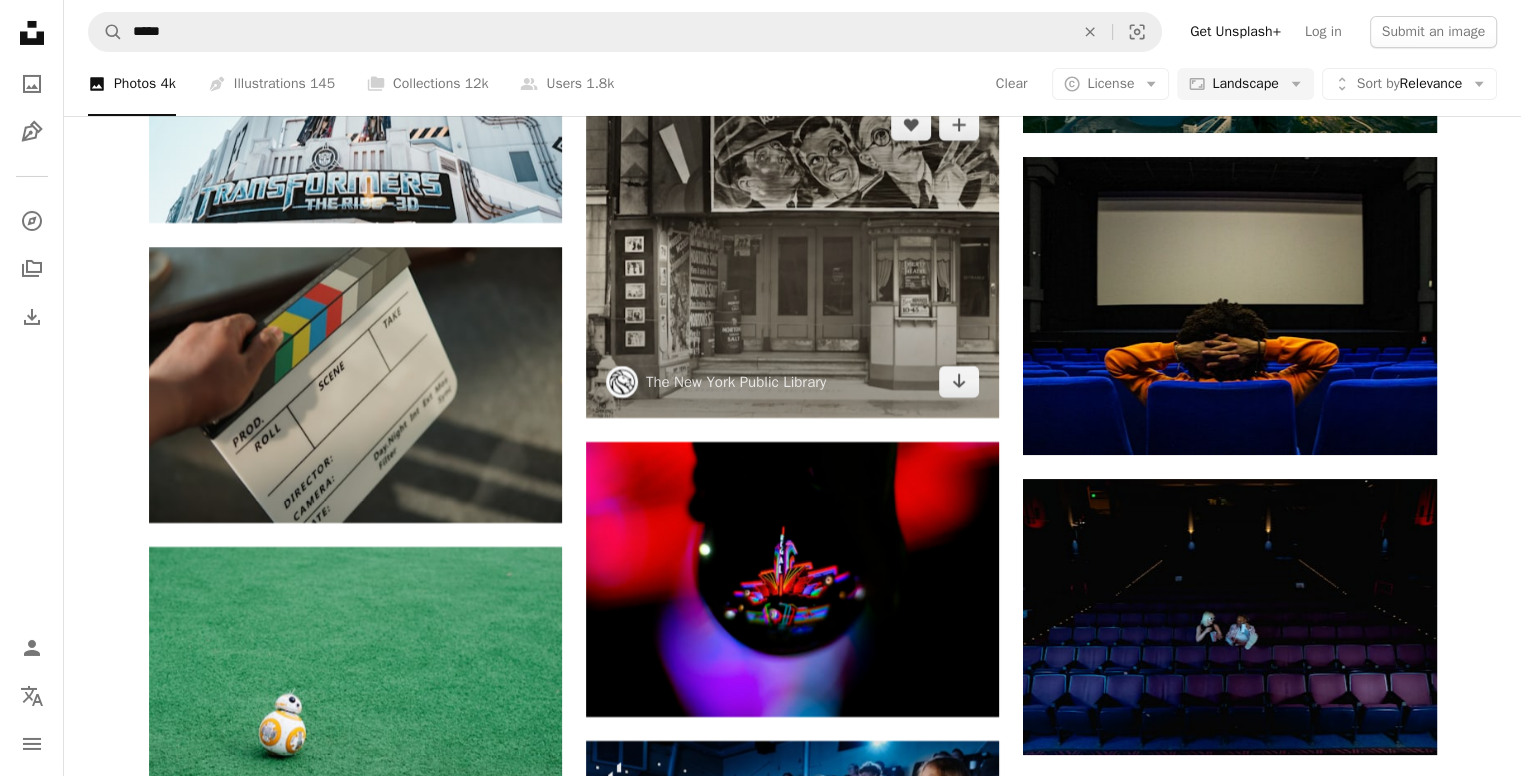 click at bounding box center [792, 253] 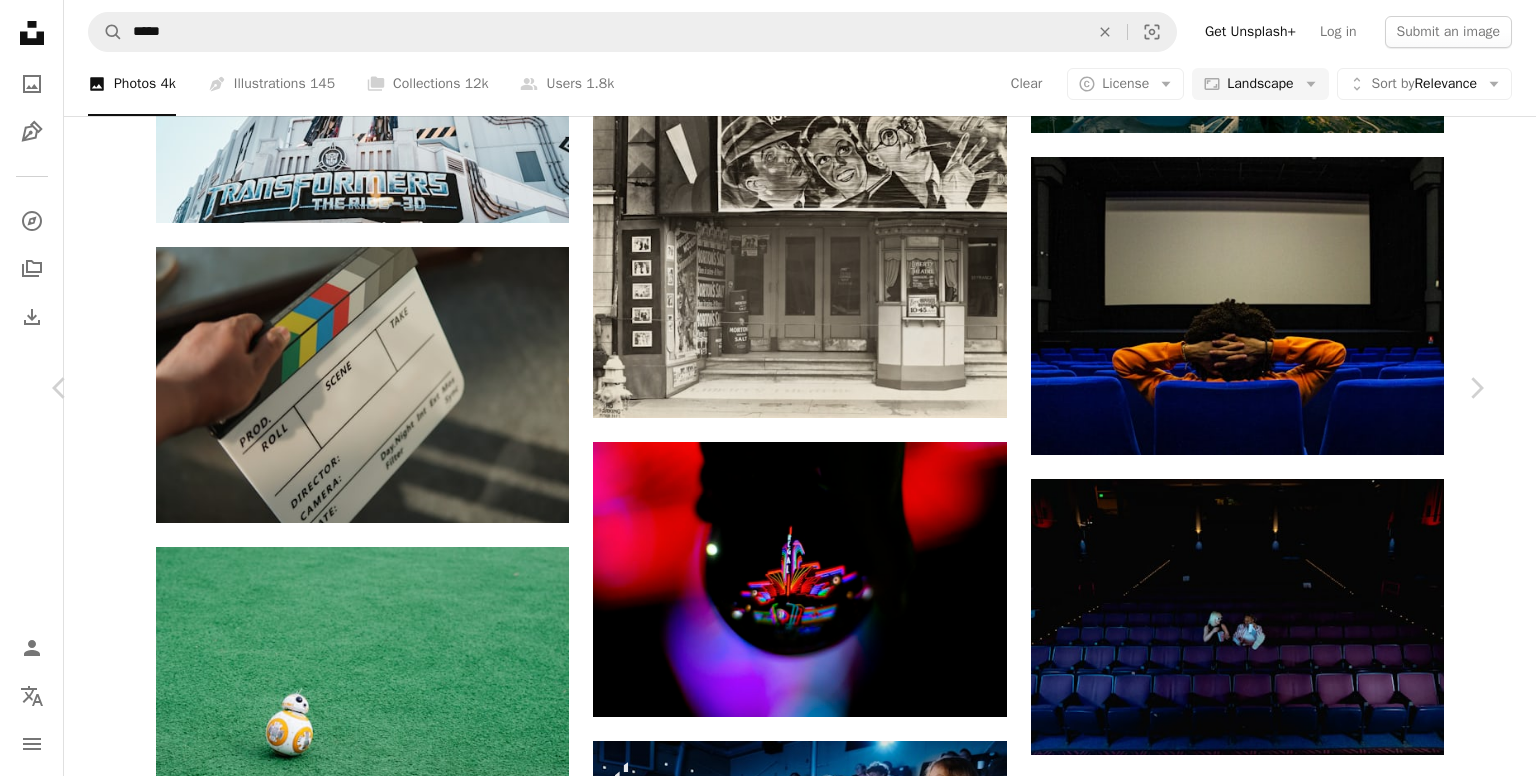 click on "An X shape" at bounding box center (20, 20) 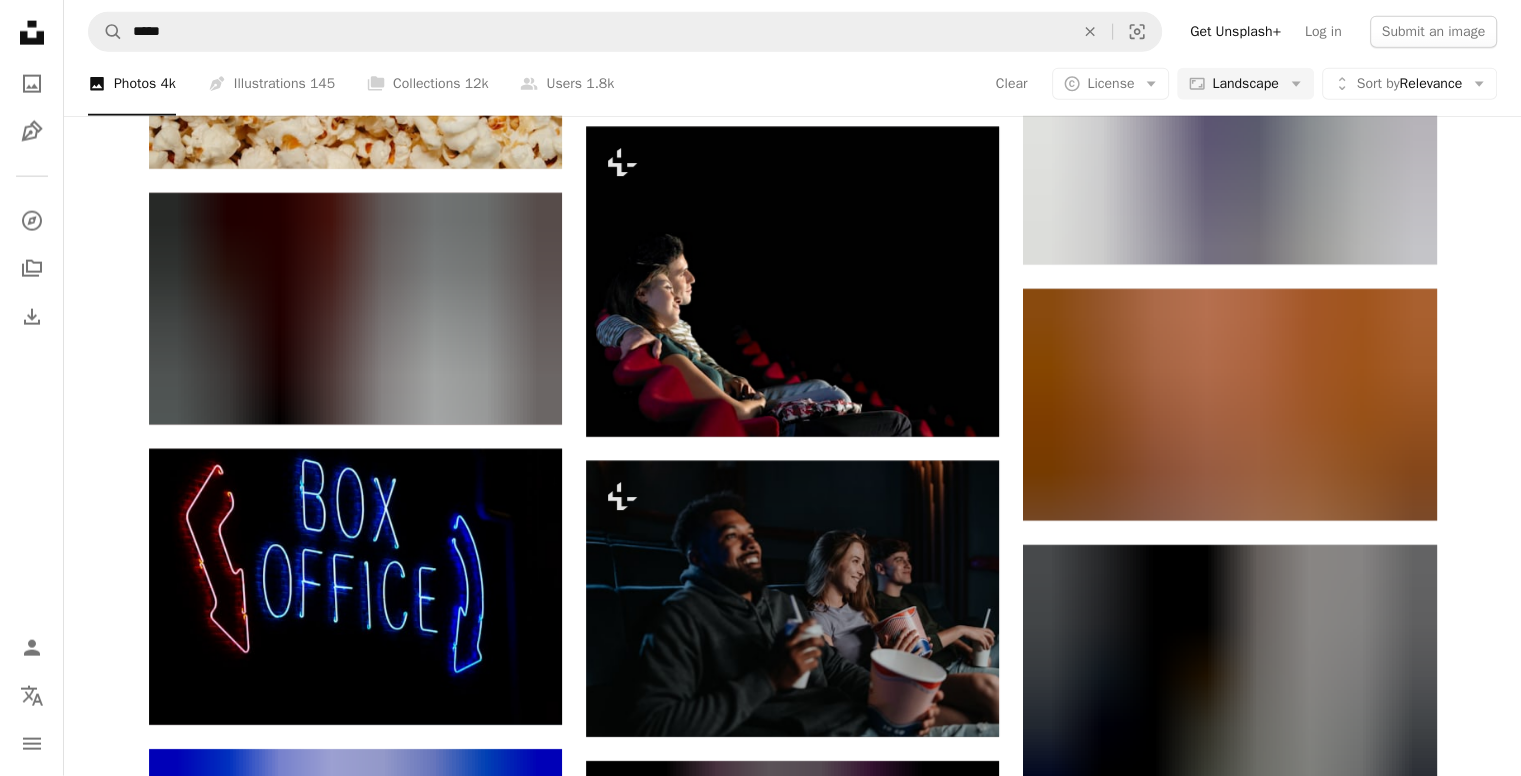 scroll, scrollTop: 20300, scrollLeft: 0, axis: vertical 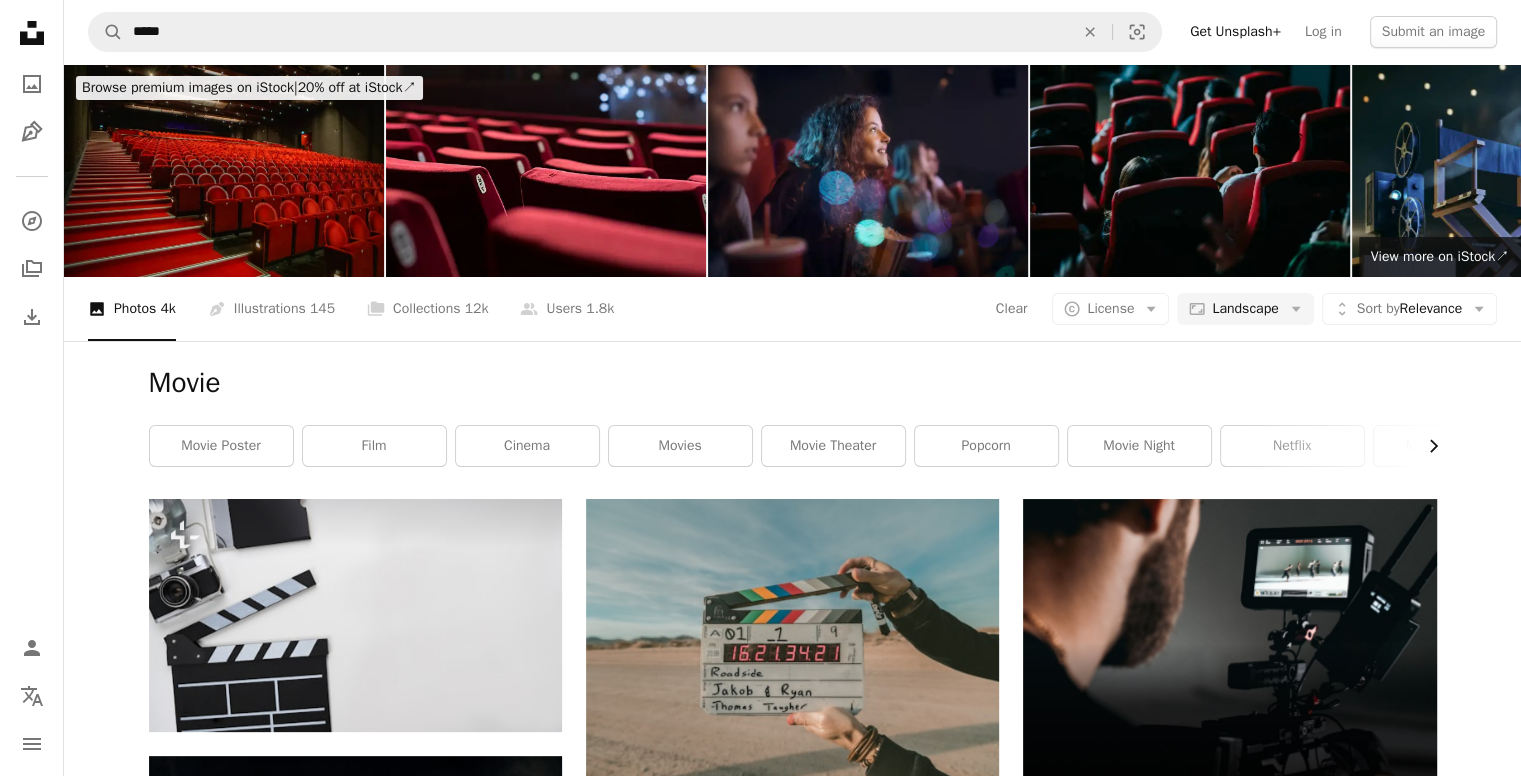 click on "Chevron right" 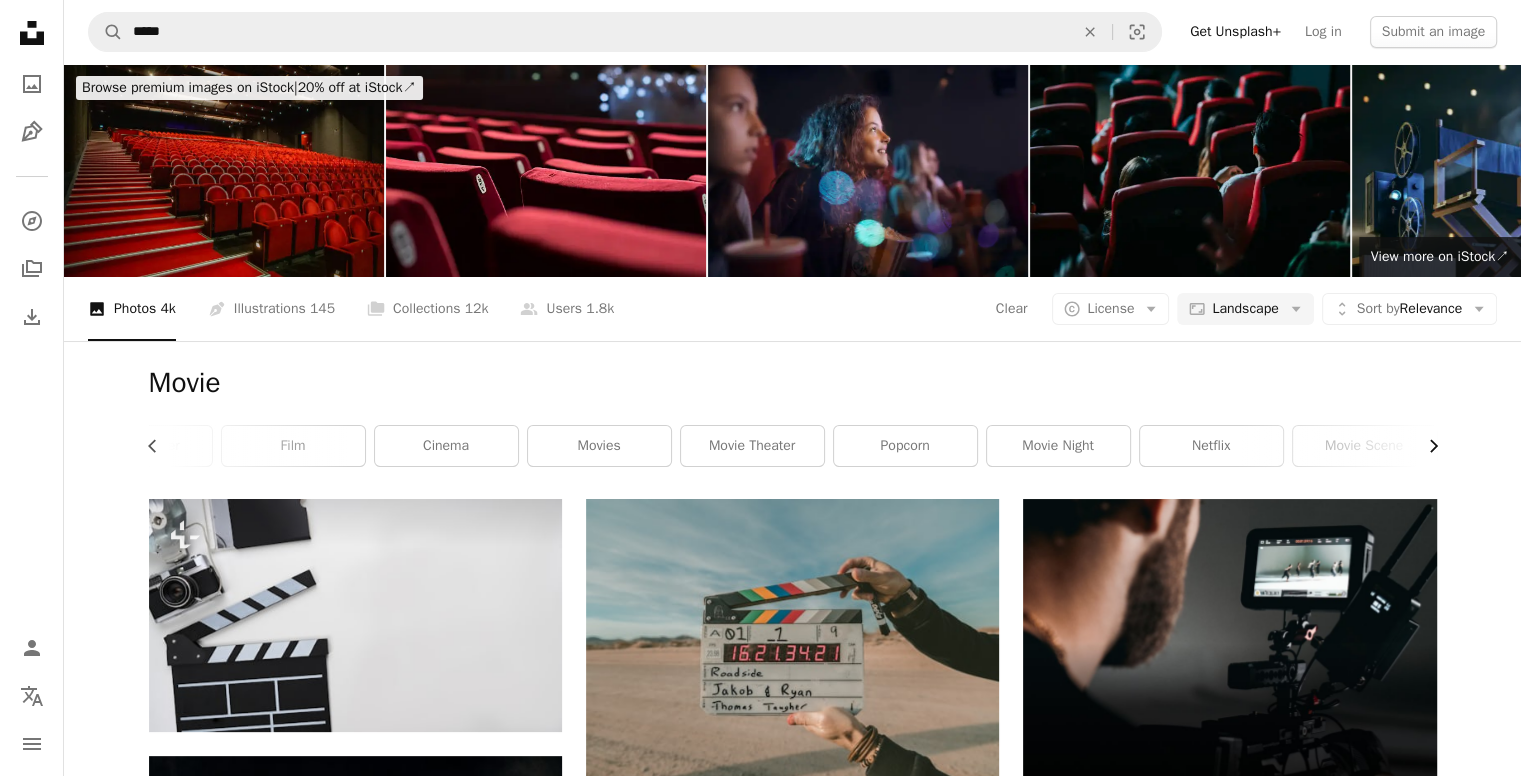 scroll, scrollTop: 0, scrollLeft: 300, axis: horizontal 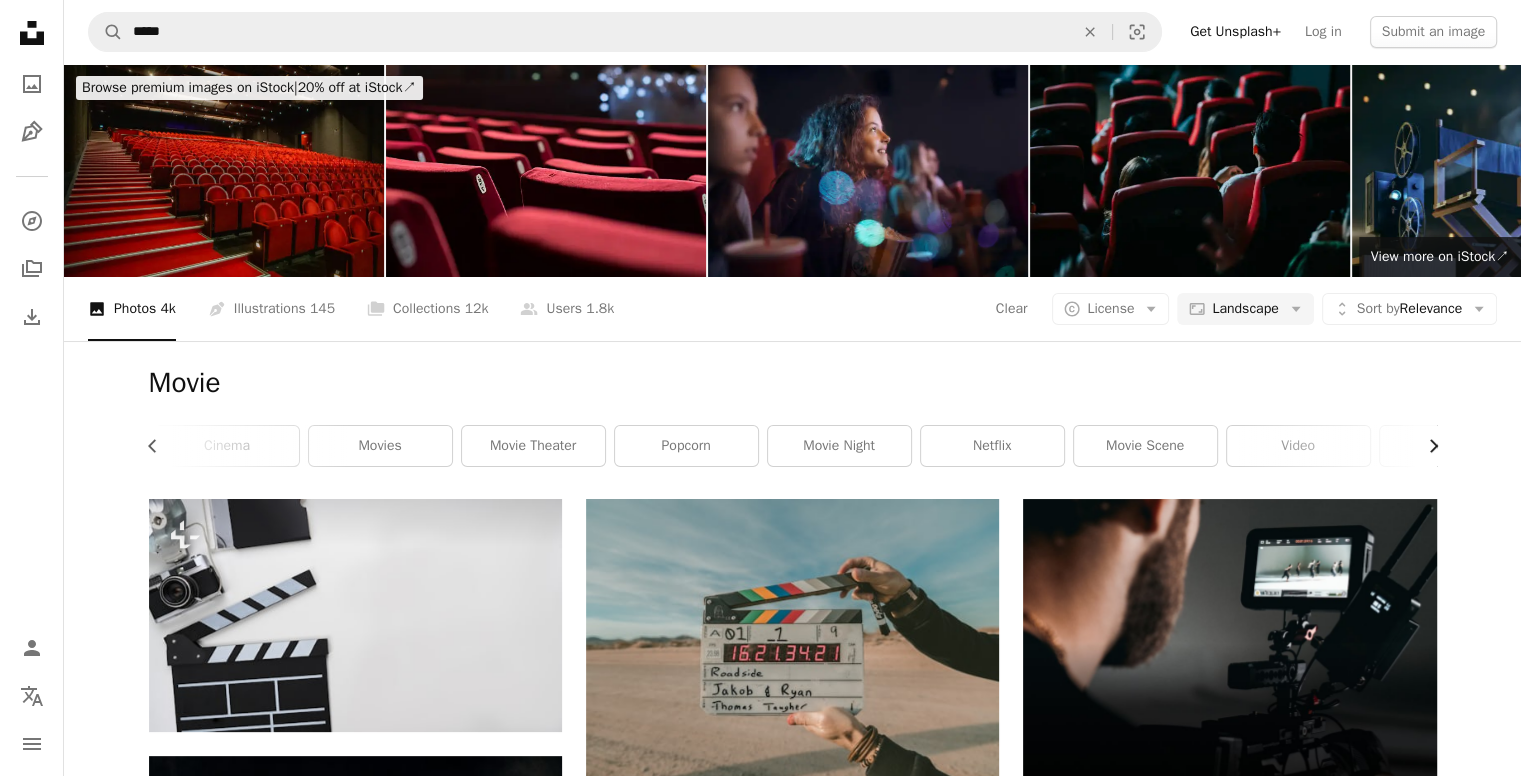 click on "Chevron right" 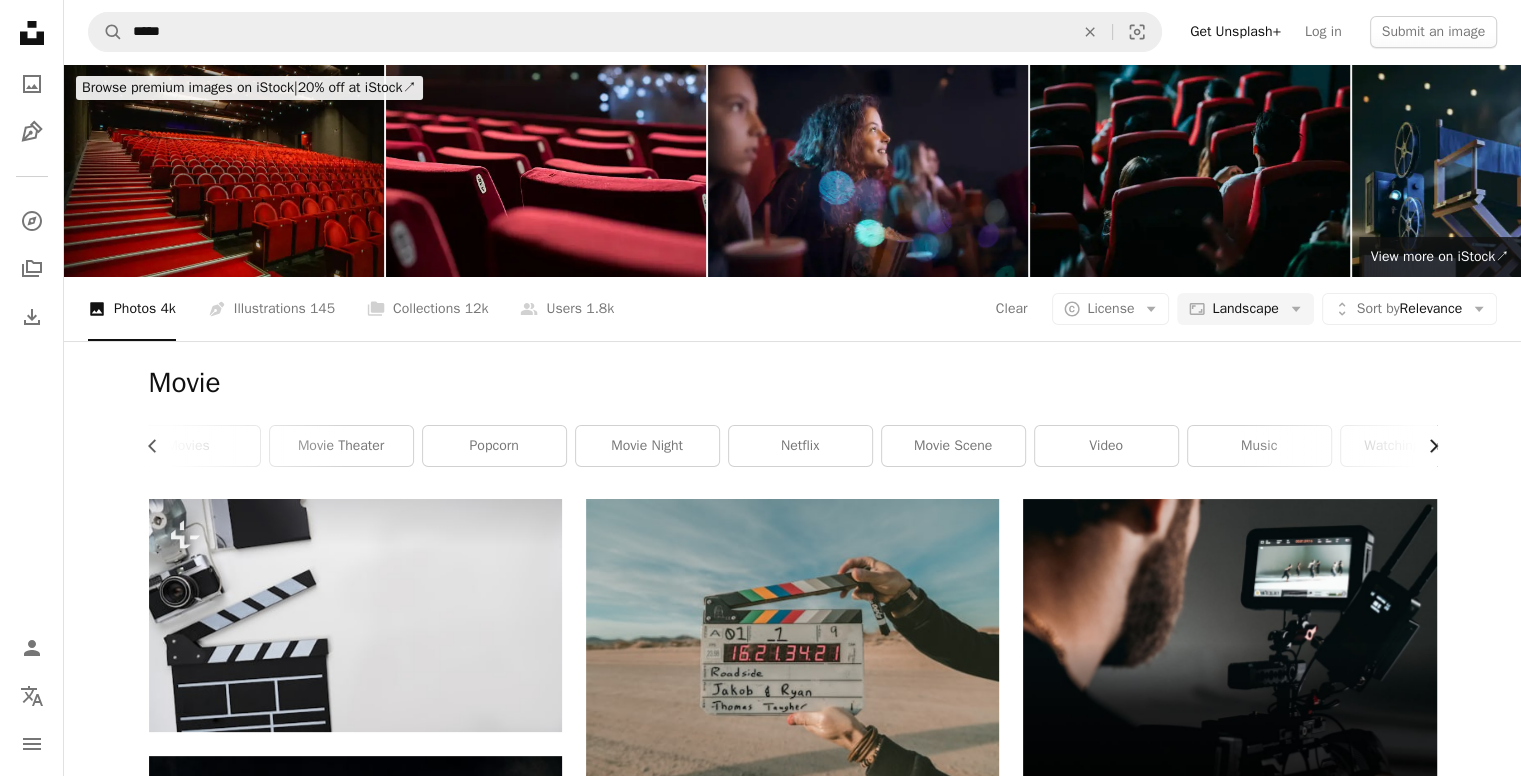 scroll, scrollTop: 0, scrollLeft: 540, axis: horizontal 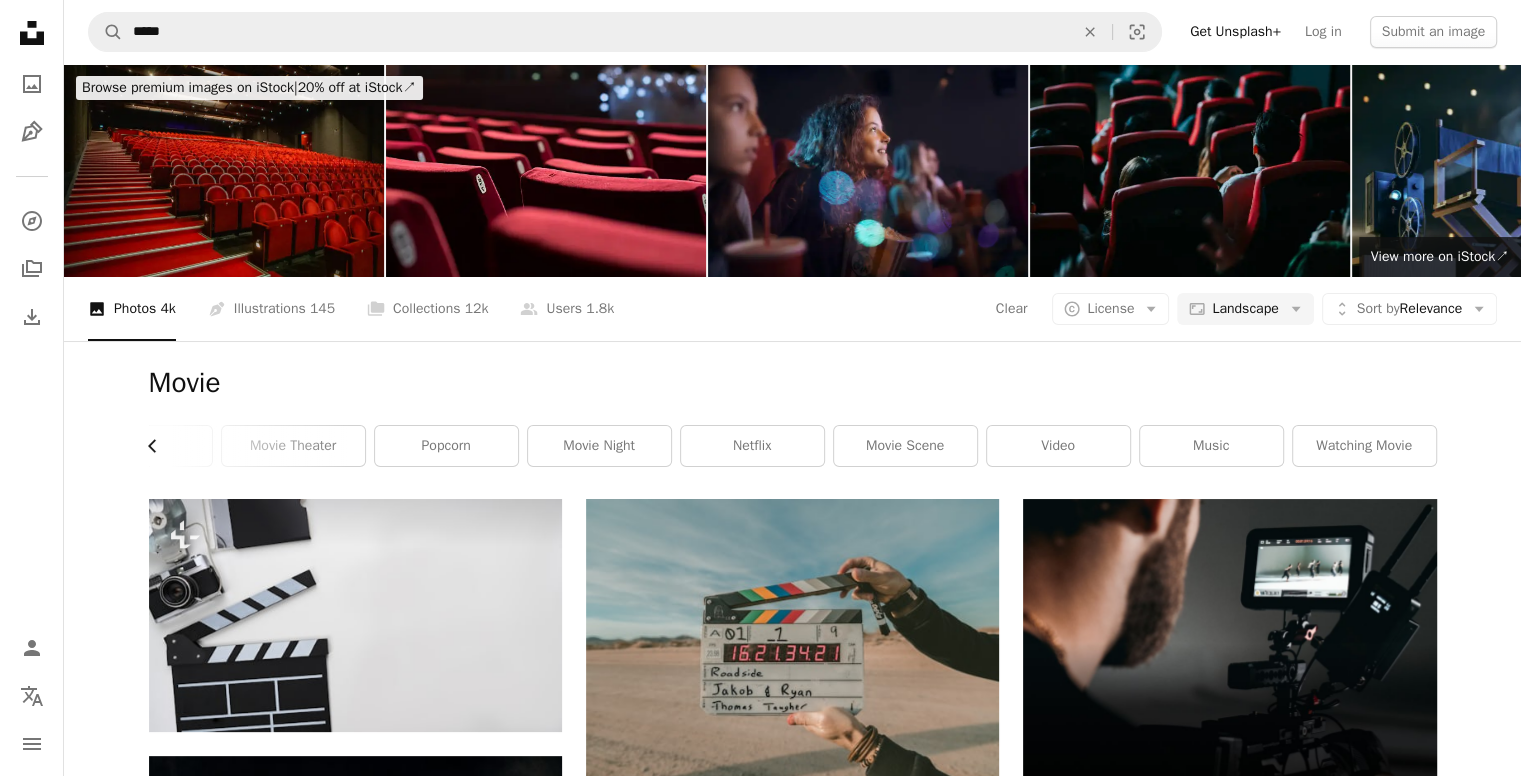 click on "Chevron left" at bounding box center (160, 446) 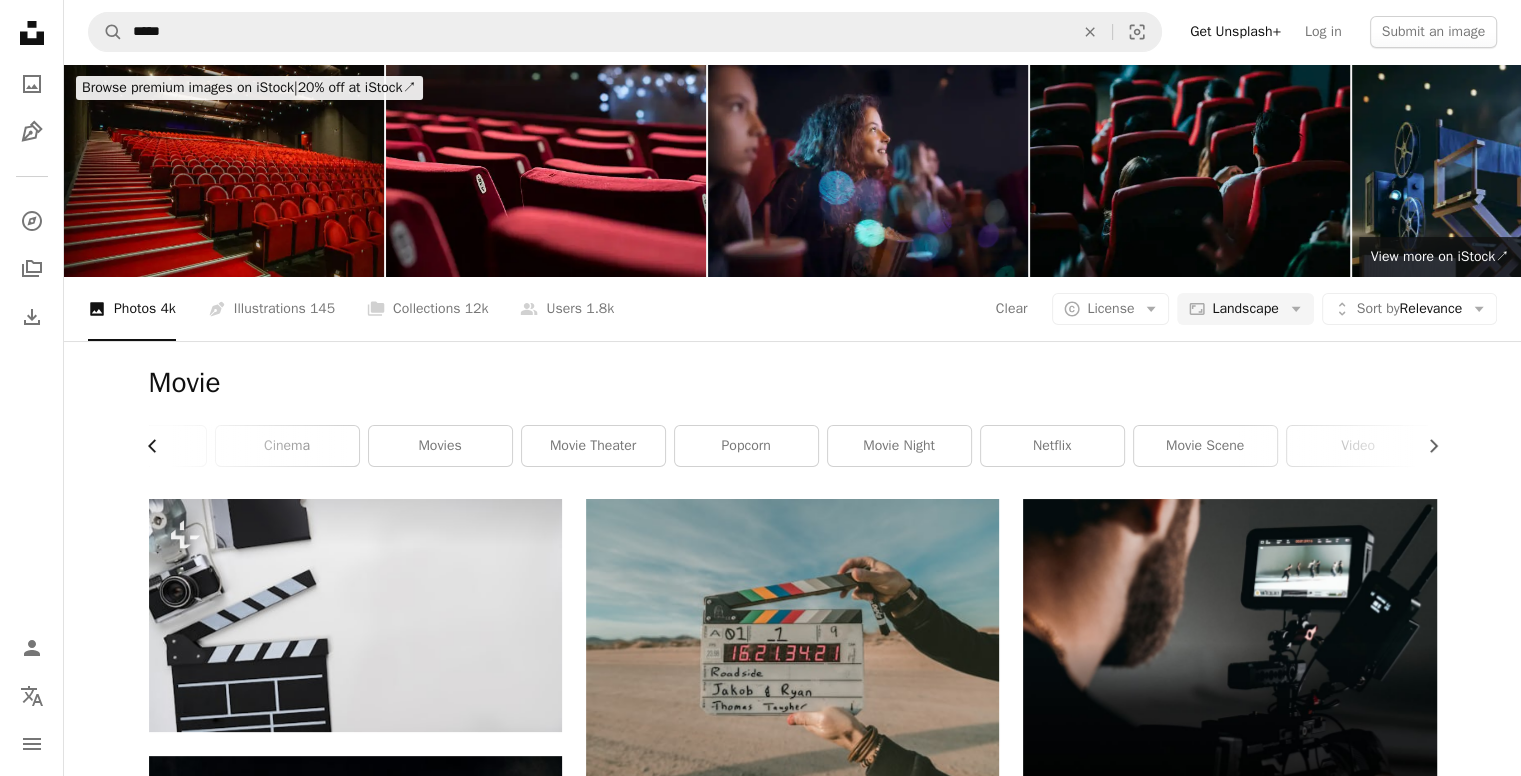 click on "Chevron left" at bounding box center [160, 446] 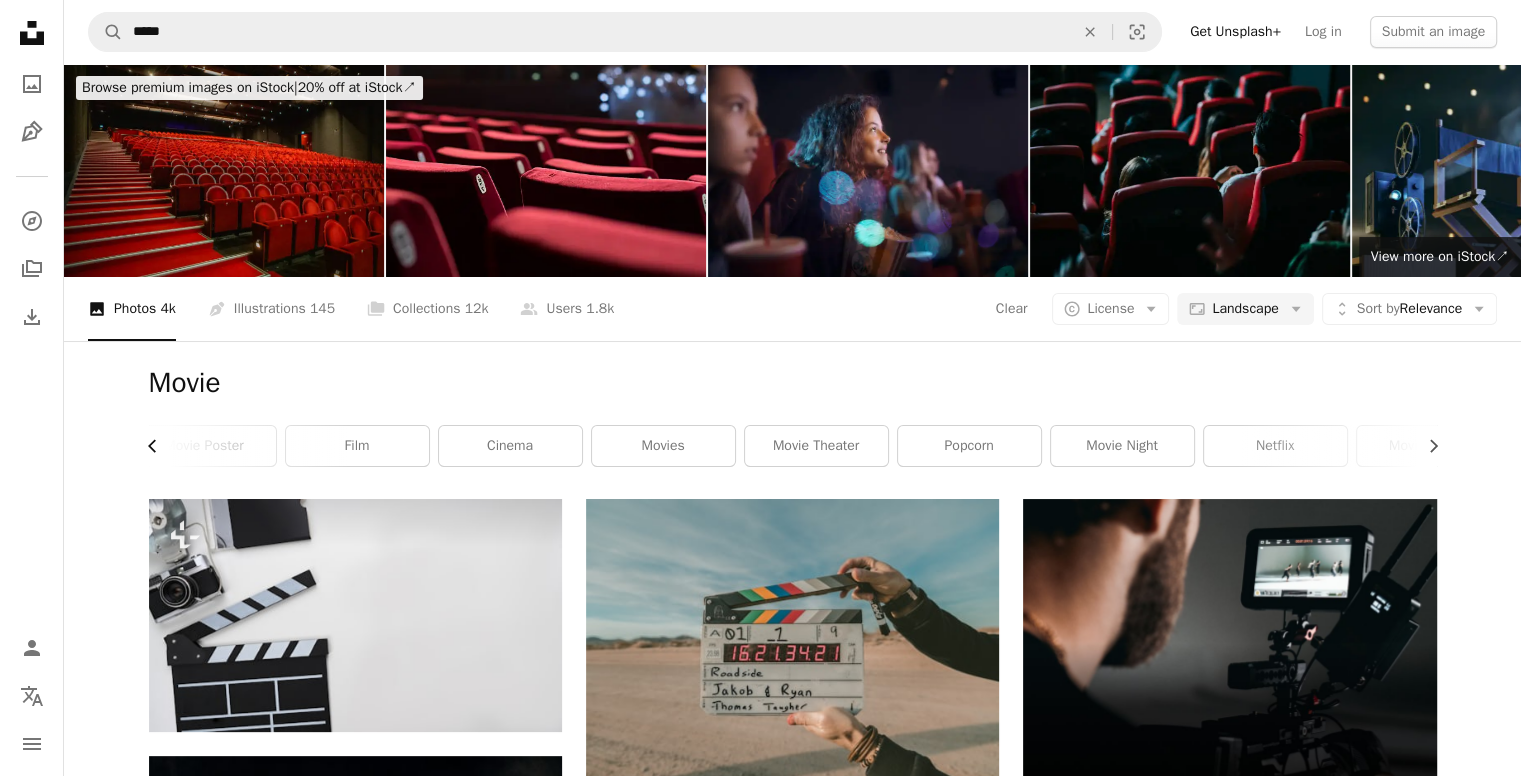 click on "Chevron left" at bounding box center [160, 446] 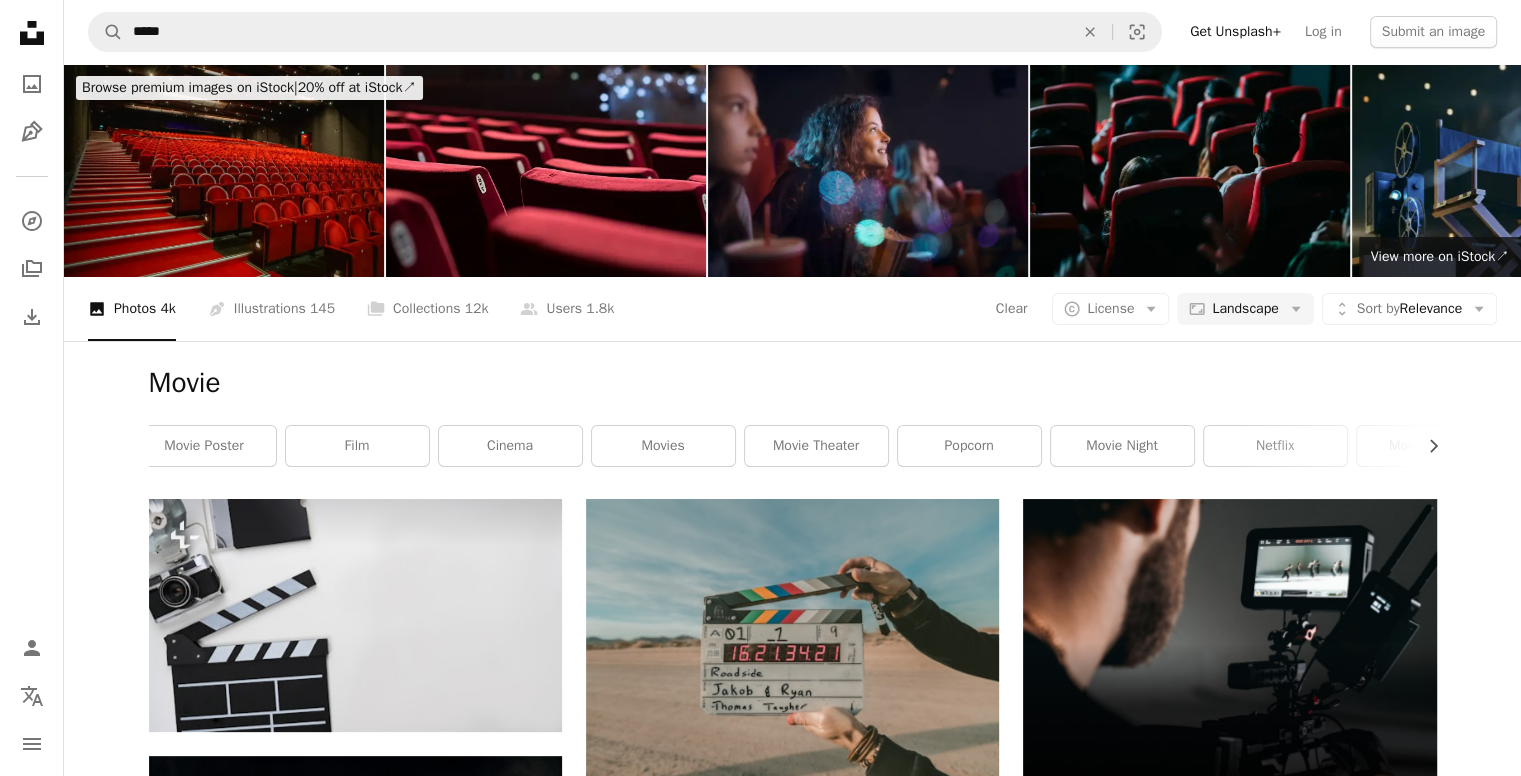 scroll, scrollTop: 0, scrollLeft: 0, axis: both 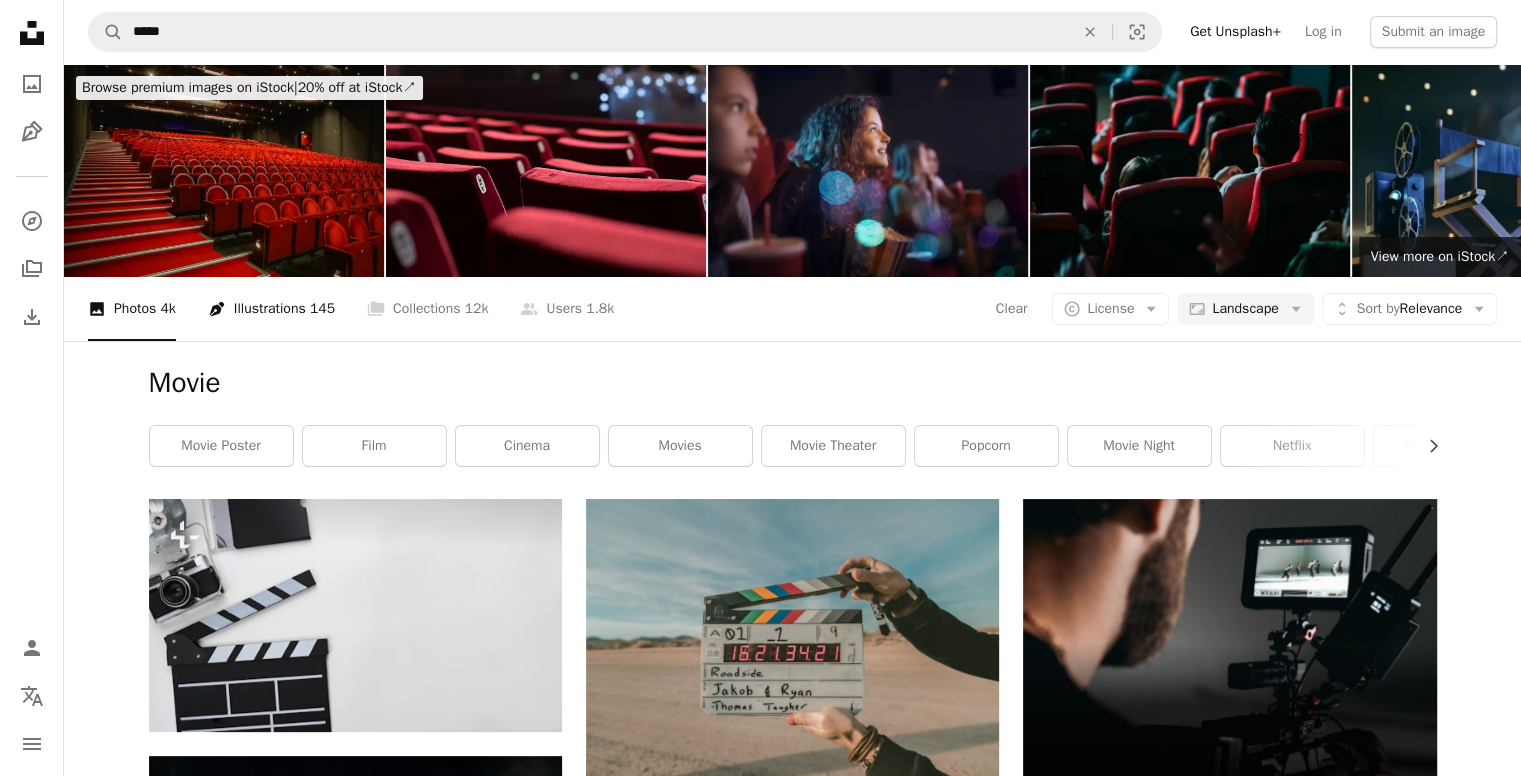 click on "Pen Tool Illustrations   145" at bounding box center (271, 309) 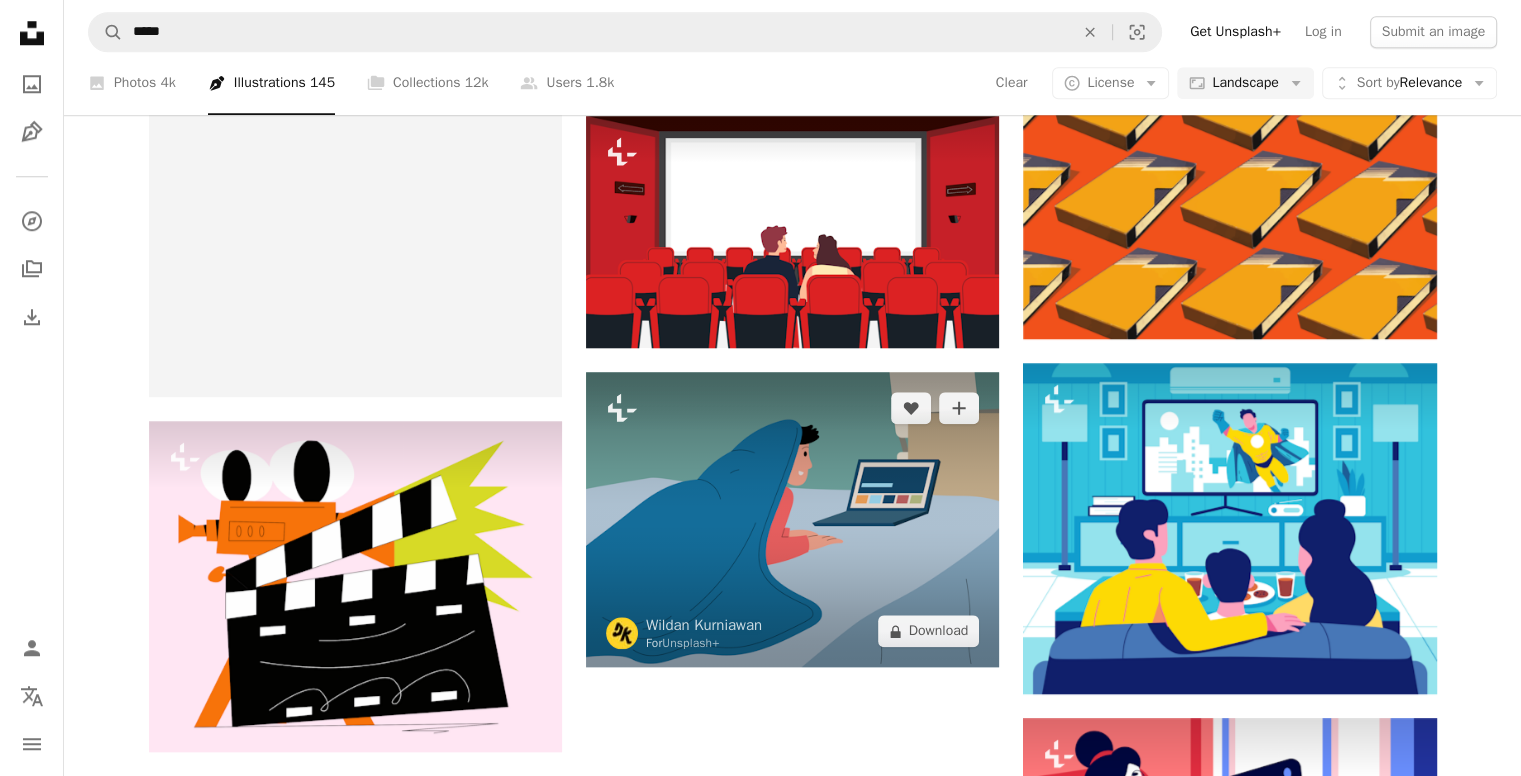 scroll, scrollTop: 2100, scrollLeft: 0, axis: vertical 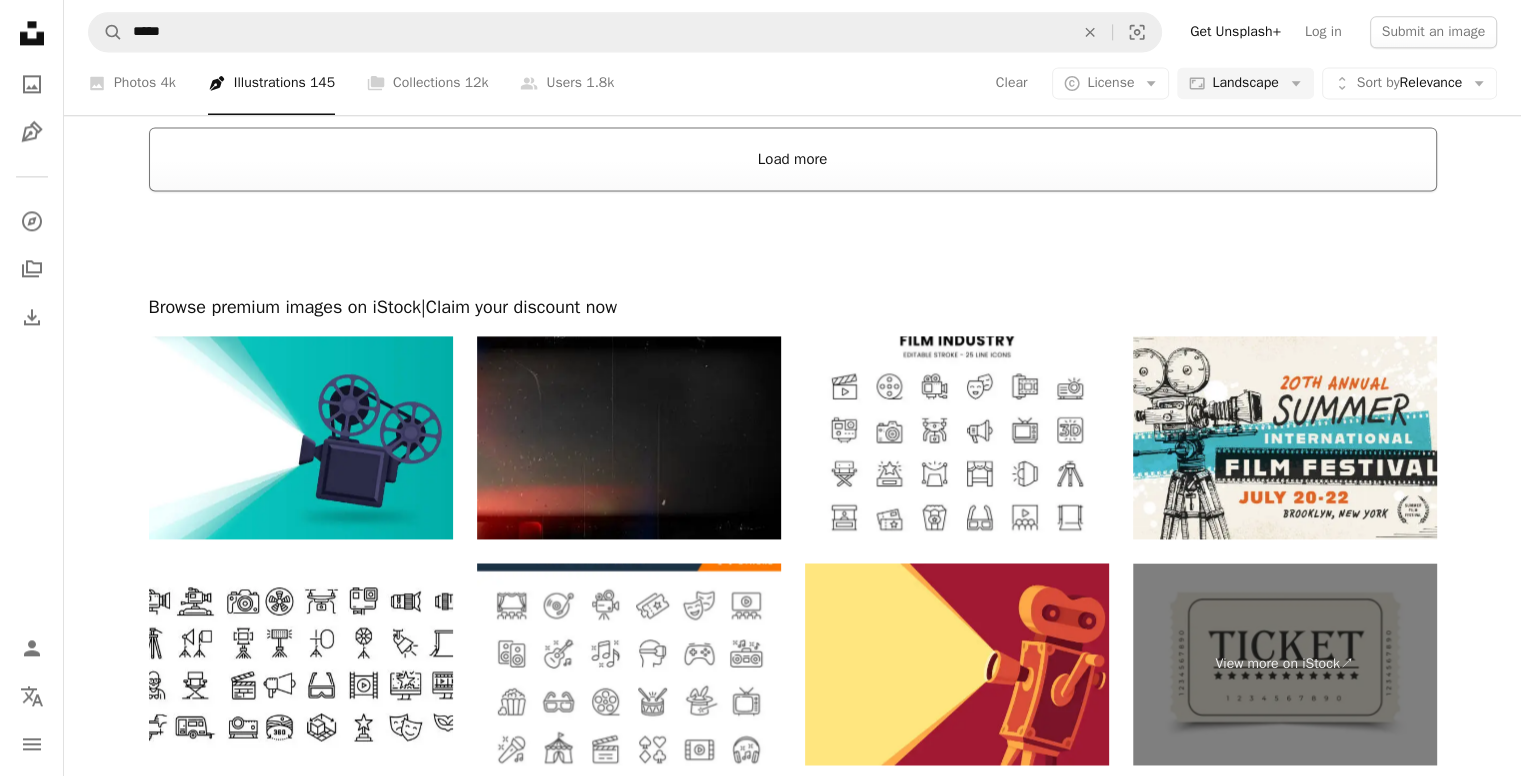click on "Load more" at bounding box center (793, 159) 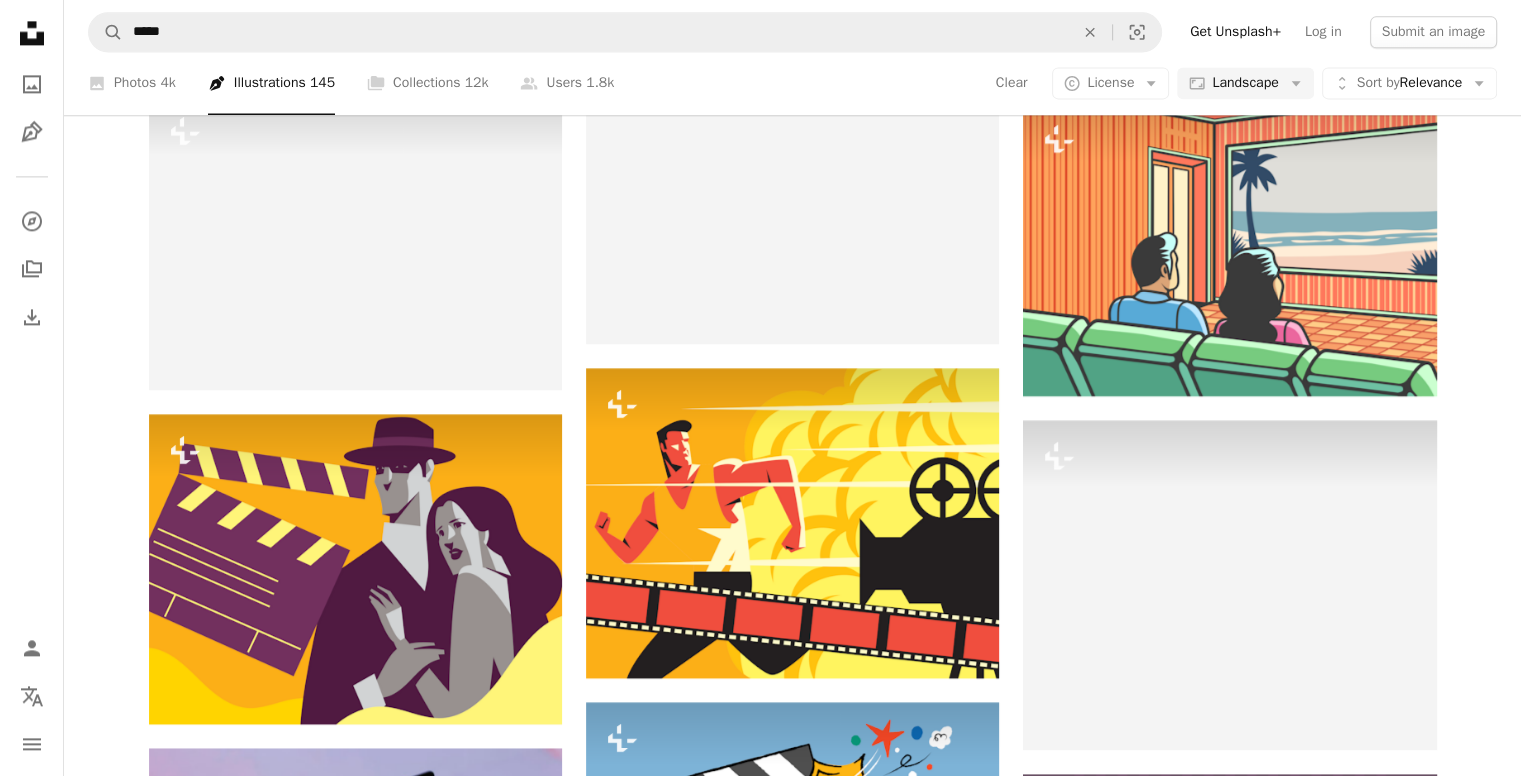 scroll, scrollTop: 2566, scrollLeft: 0, axis: vertical 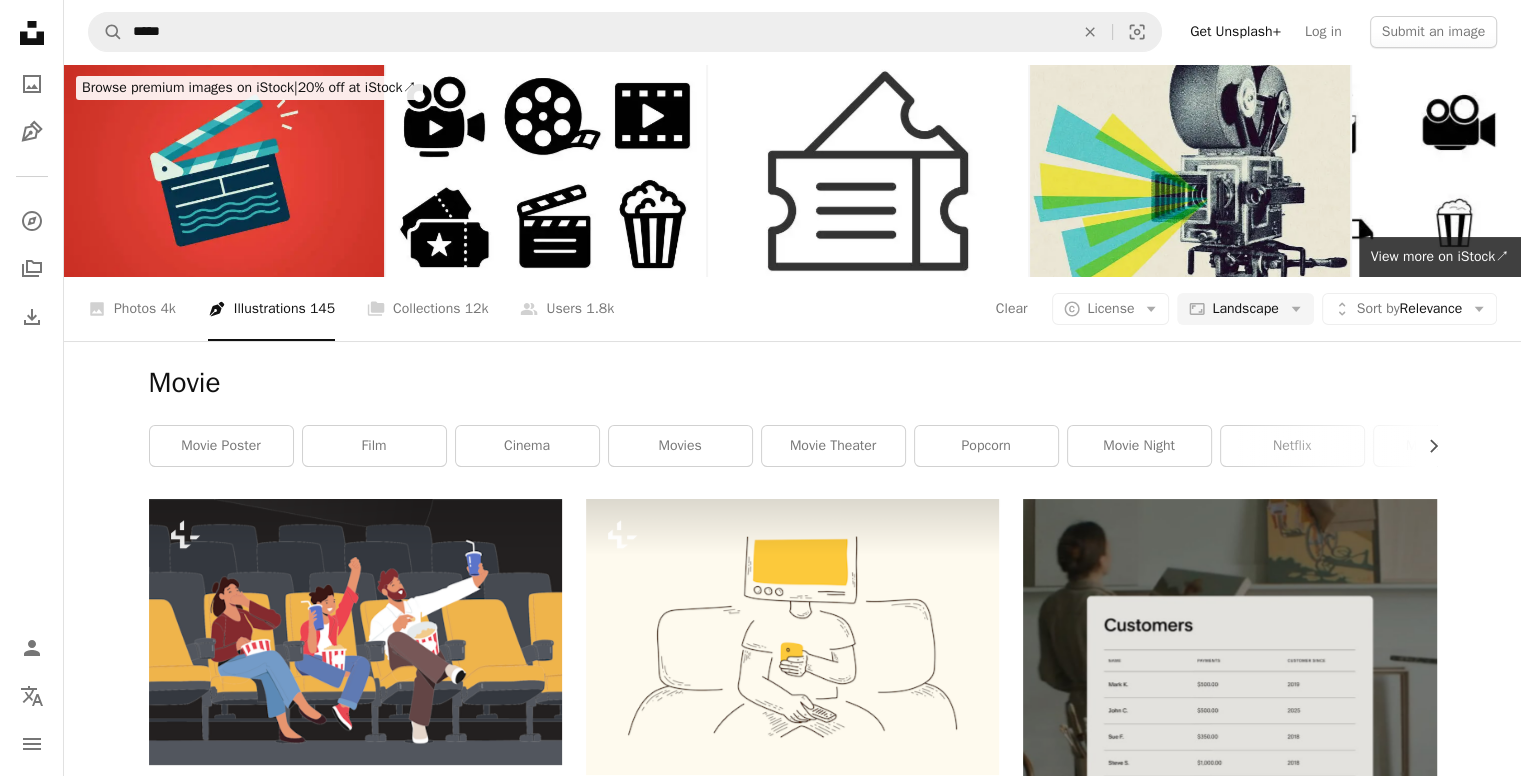 click at bounding box center (1190, 170) 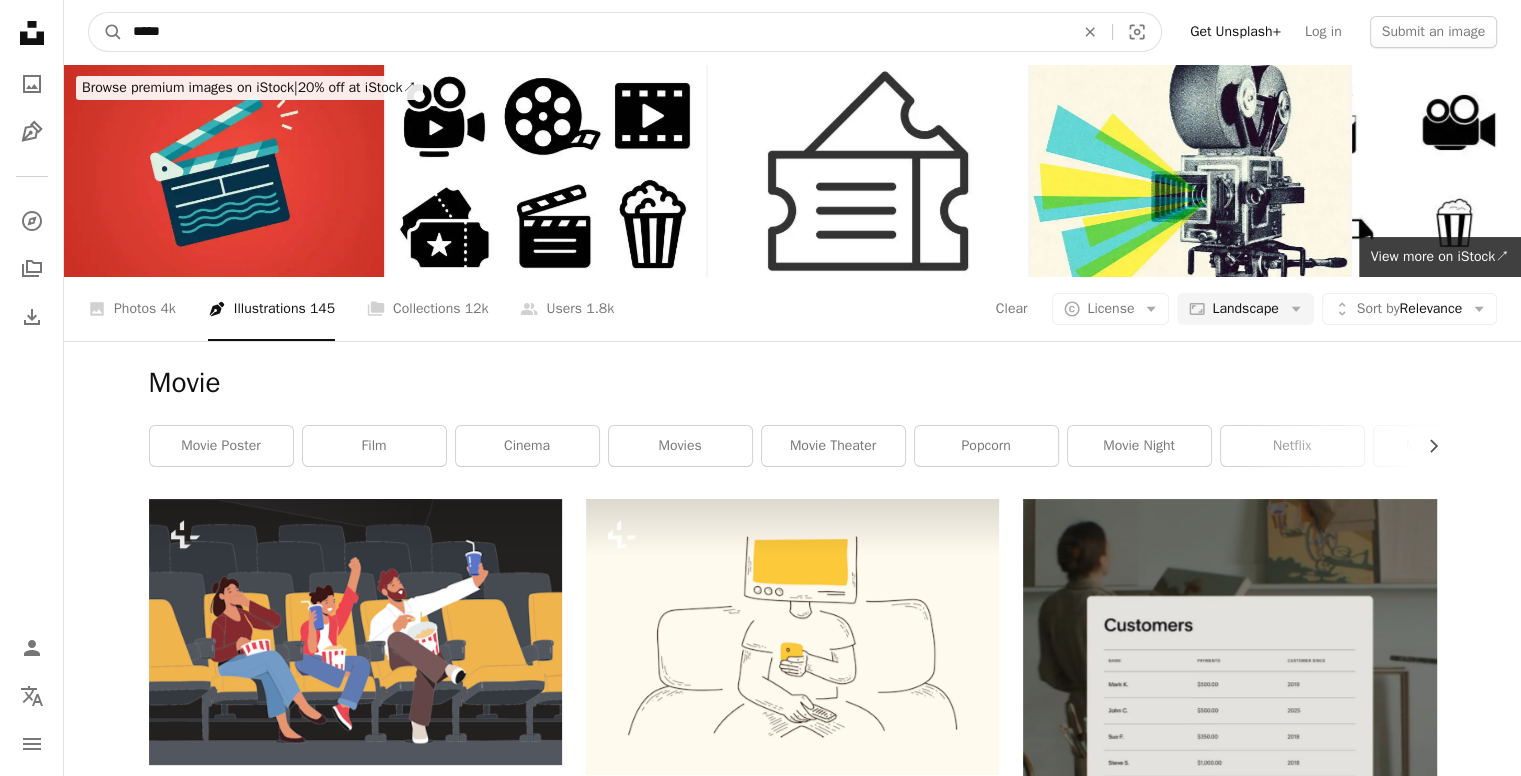 click on "*****" at bounding box center (595, 32) 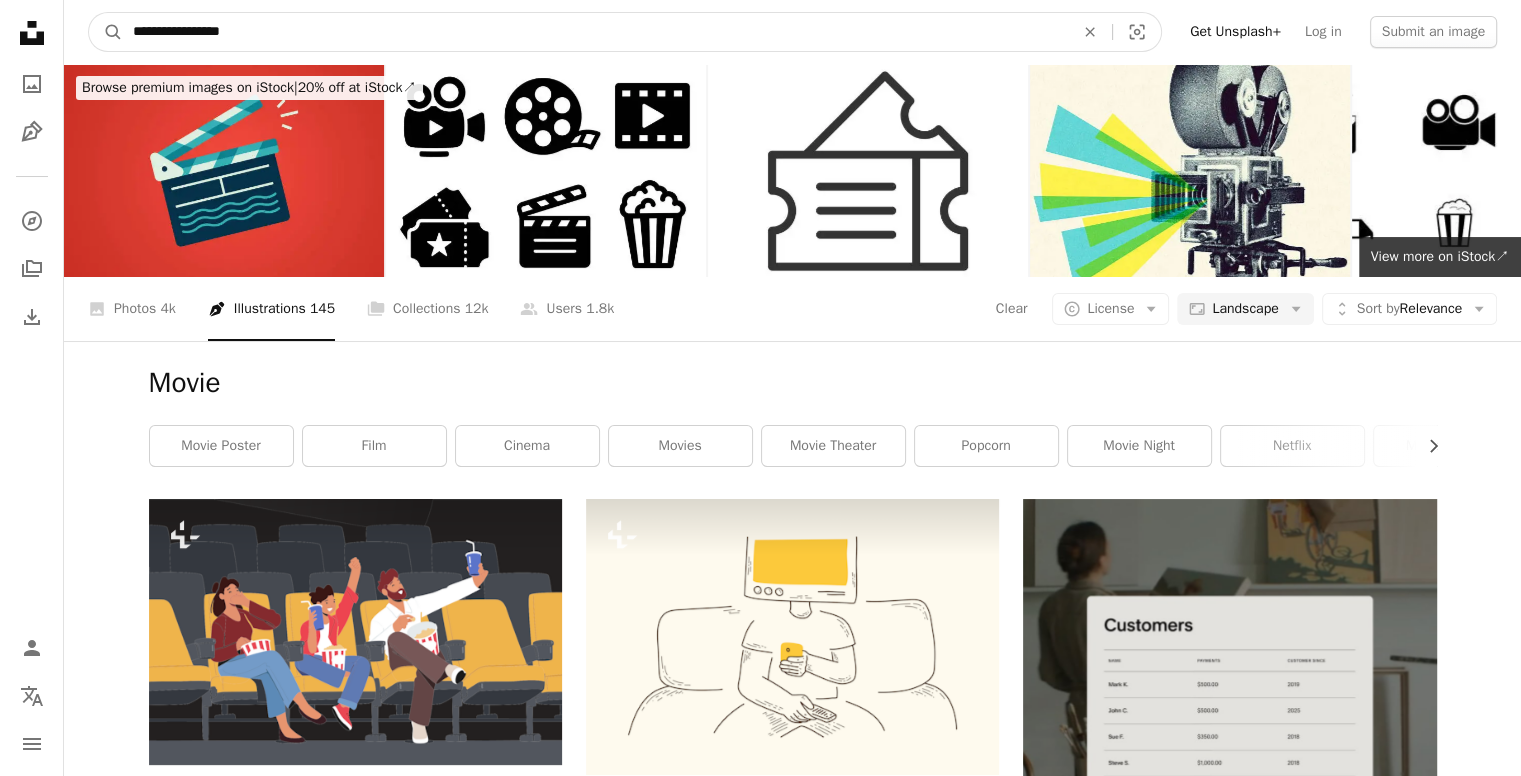 type on "**********" 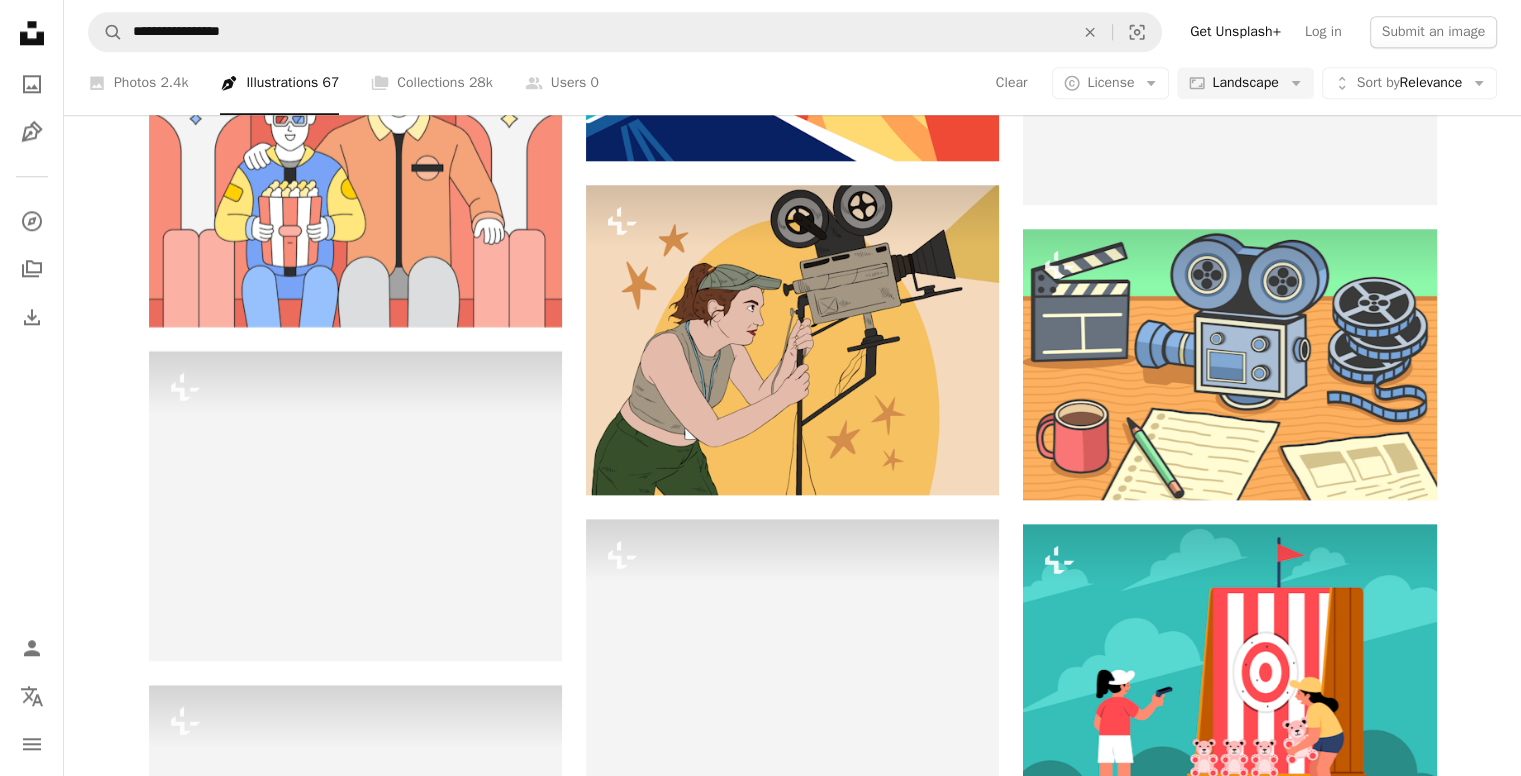 scroll, scrollTop: 10033, scrollLeft: 0, axis: vertical 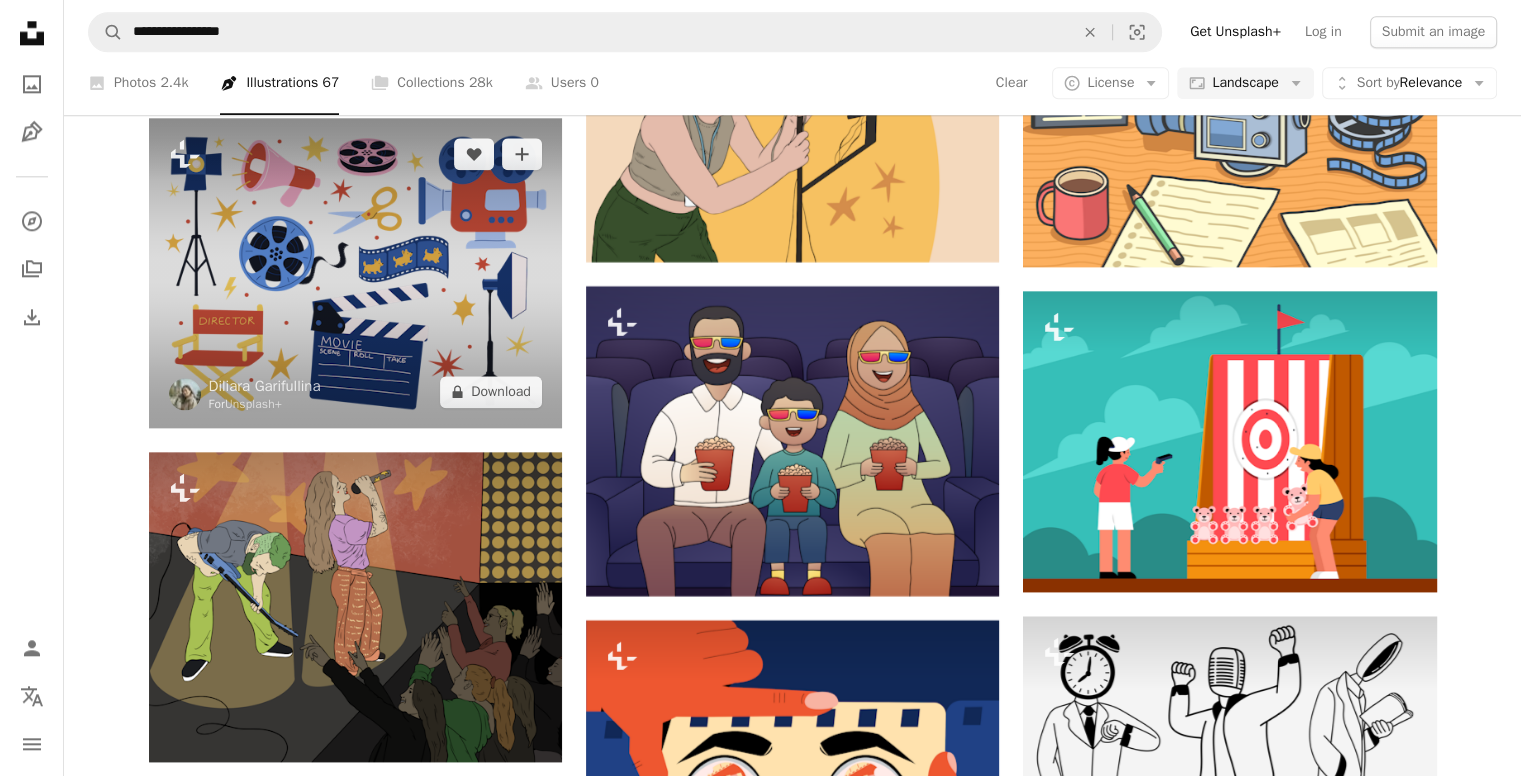 click at bounding box center (355, 273) 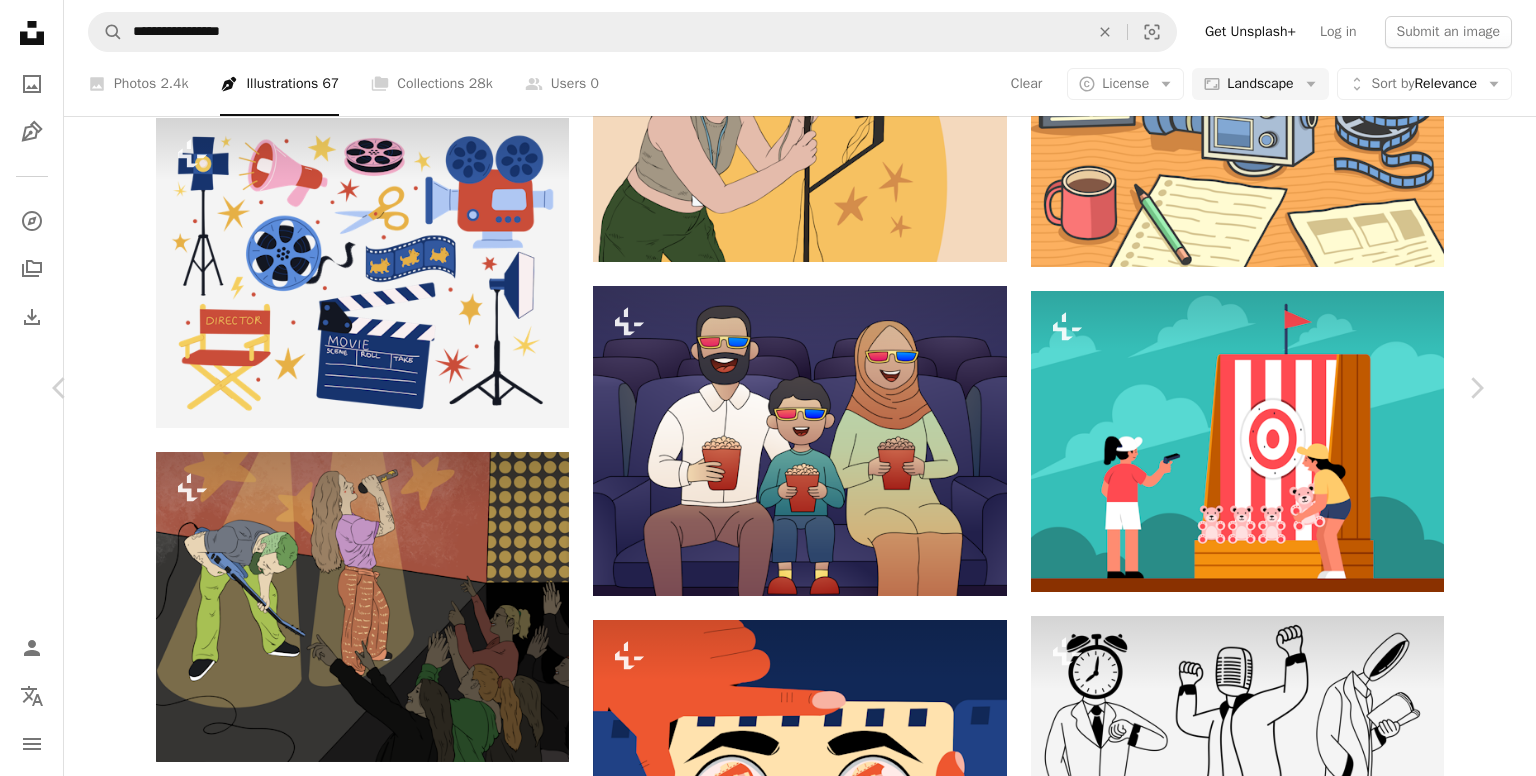 click on "An X shape" at bounding box center [20, 20] 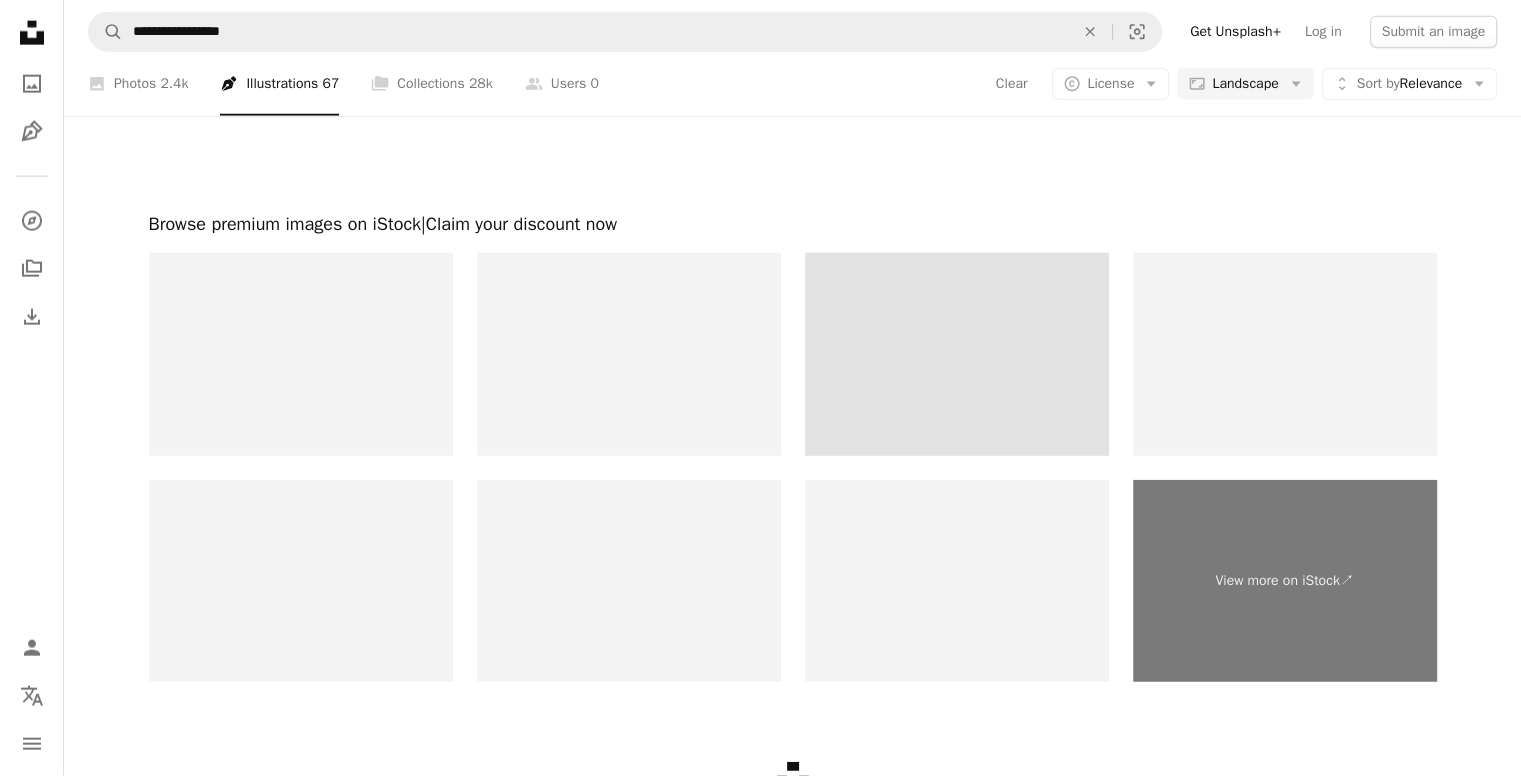 scroll, scrollTop: 12736, scrollLeft: 0, axis: vertical 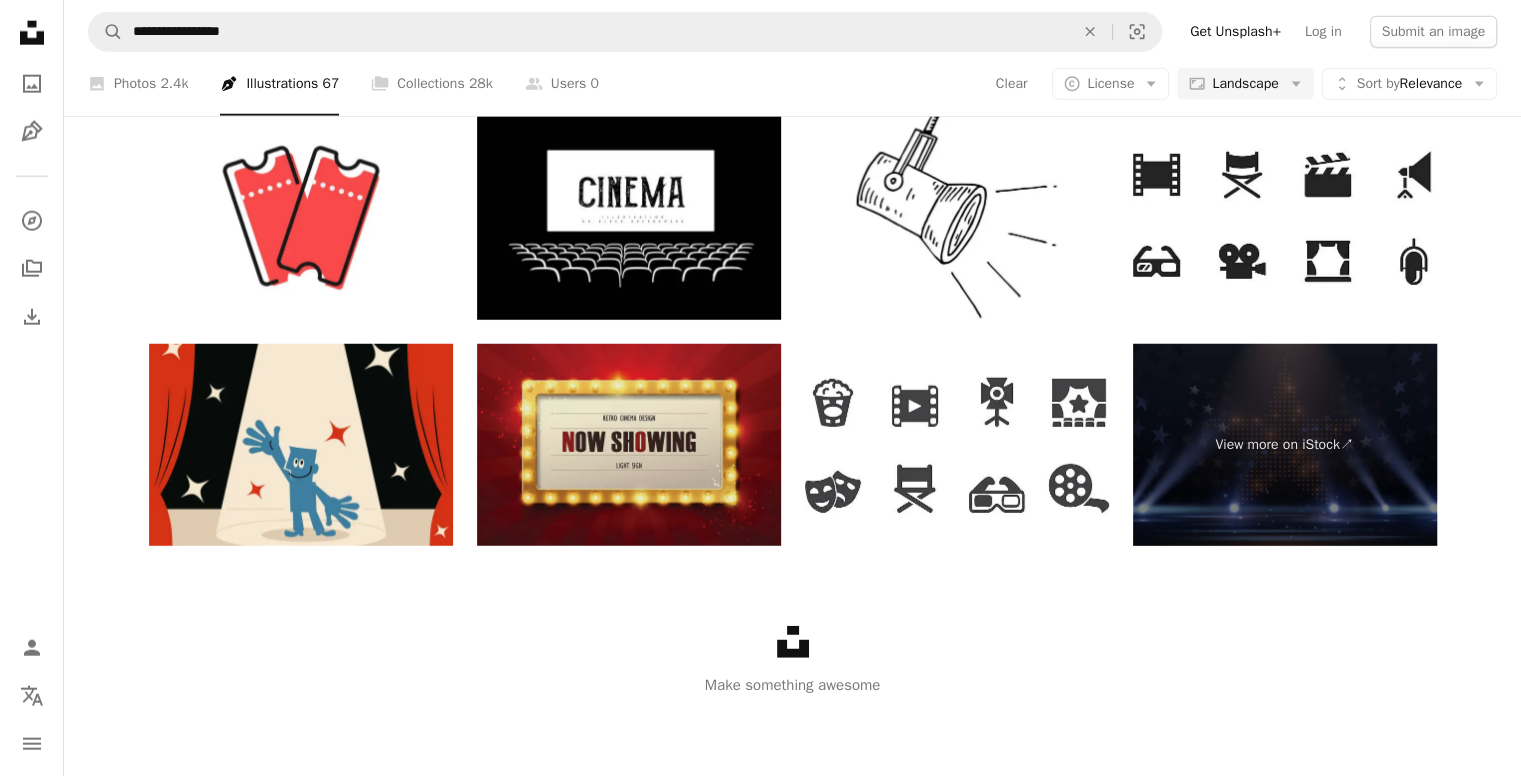click at bounding box center (629, 445) 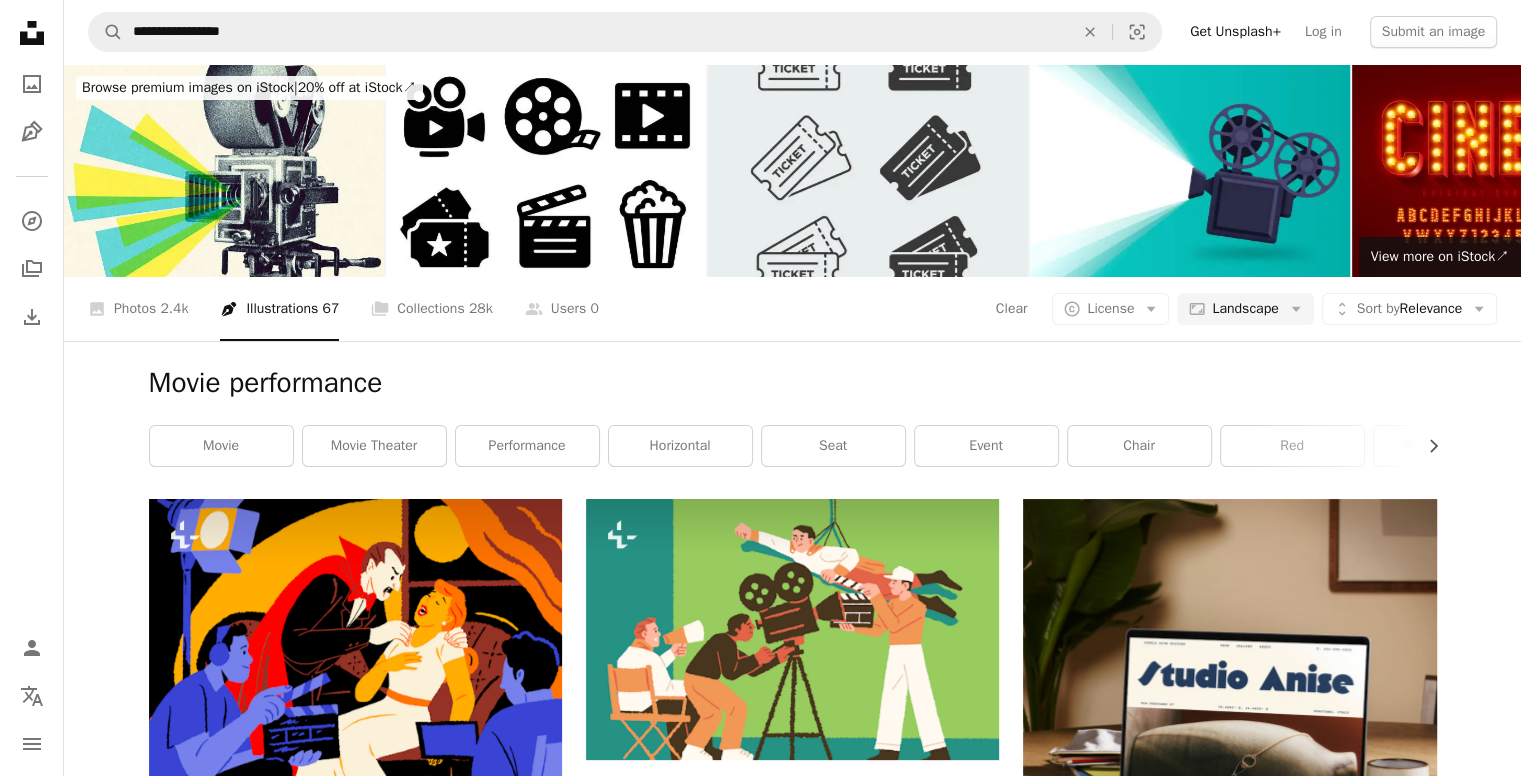 scroll, scrollTop: 0, scrollLeft: 0, axis: both 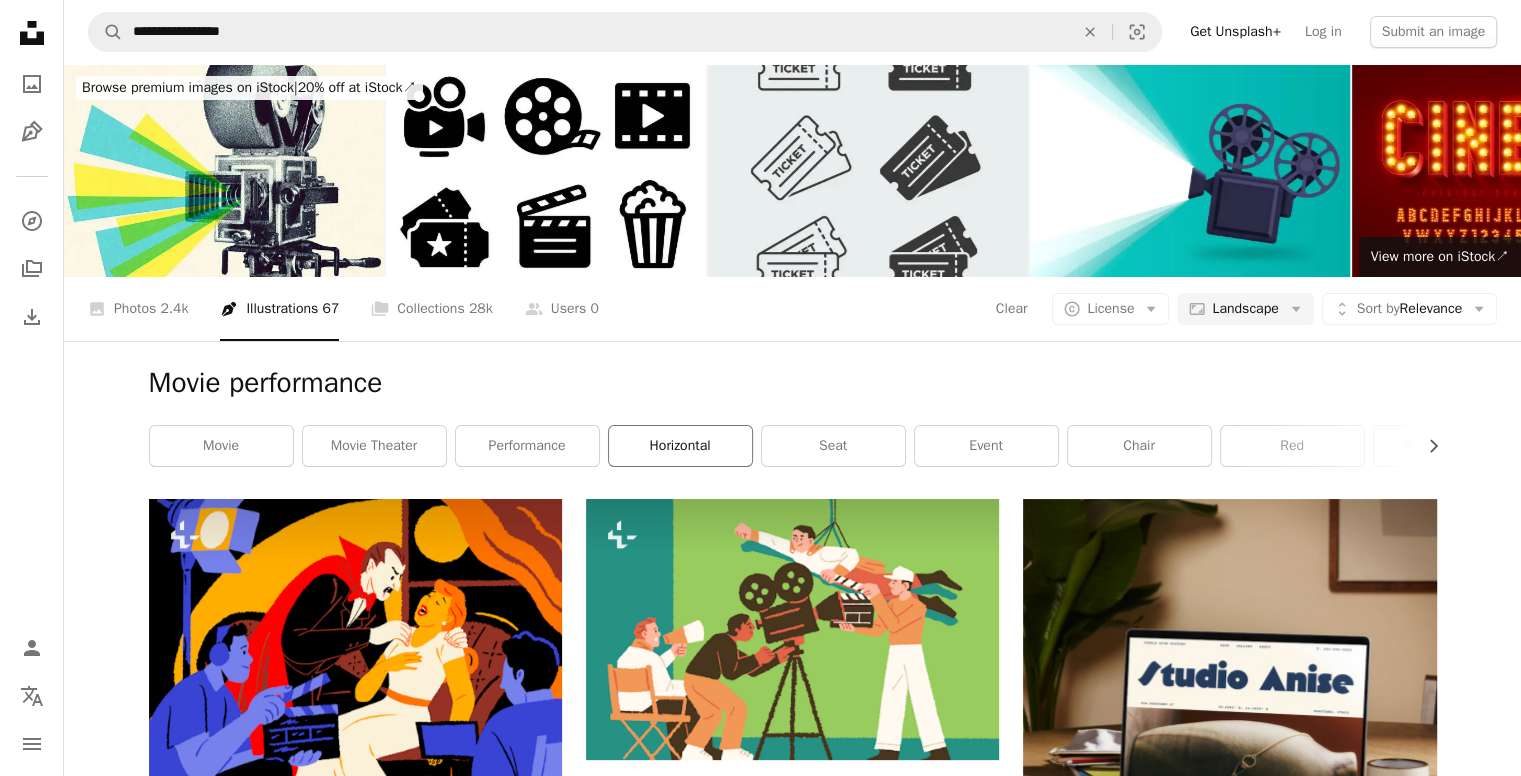 click on "horizontal" at bounding box center [680, 446] 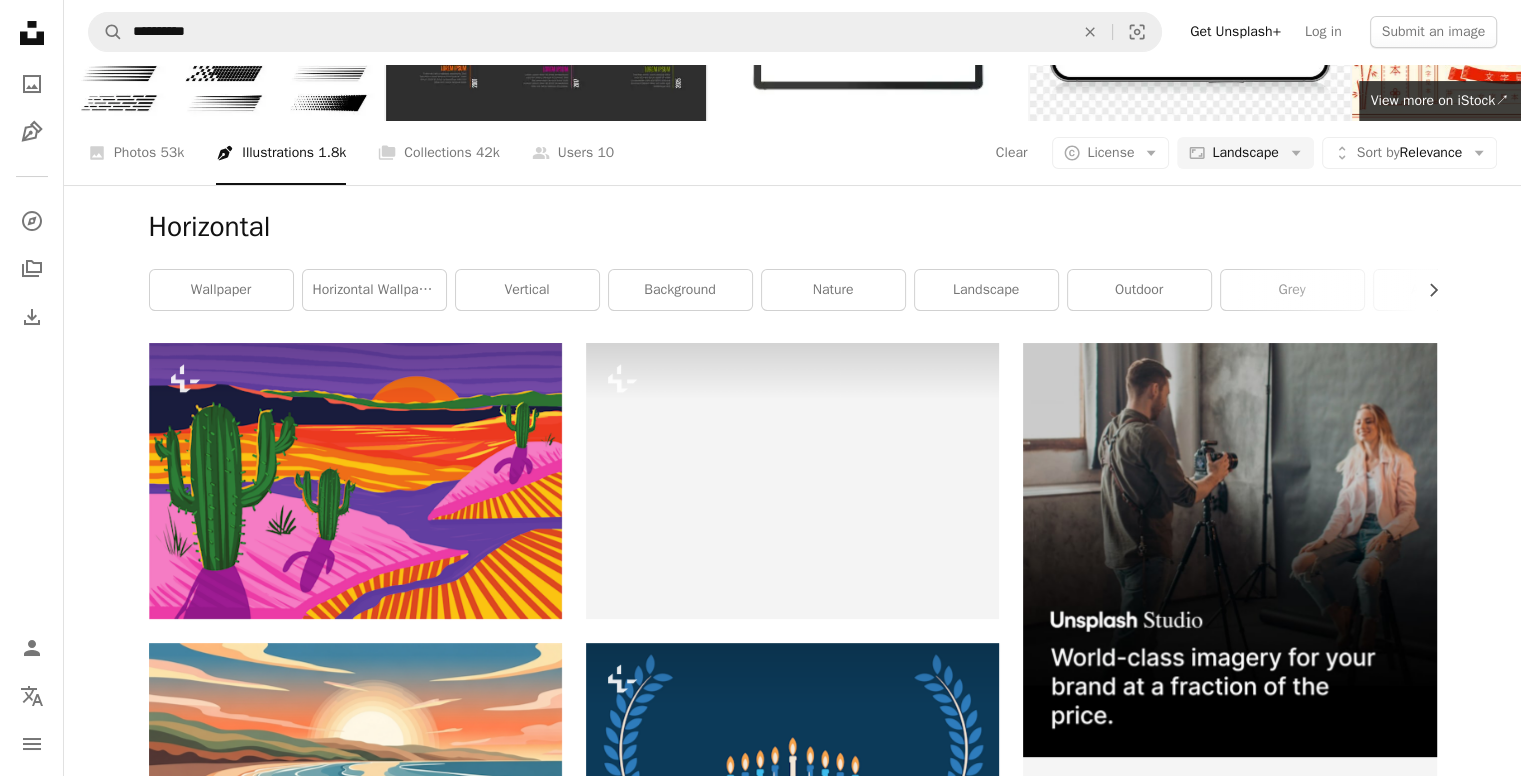 scroll, scrollTop: 0, scrollLeft: 0, axis: both 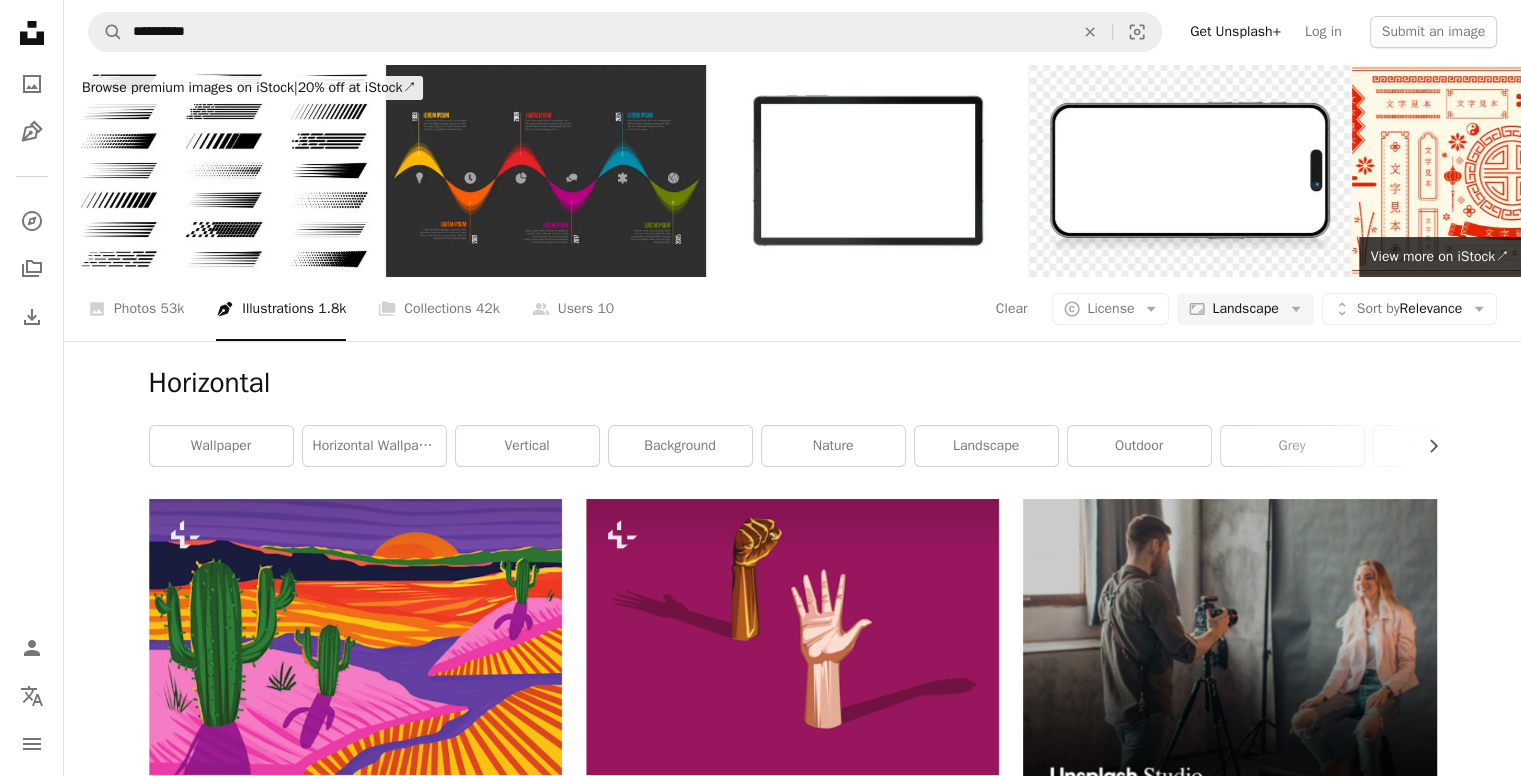 click on "Horizontal Chevron right wallpaper horizontal wallpaper vertical background nature landscape outdoor grey adults only horizon building sexy girl" at bounding box center [793, 420] 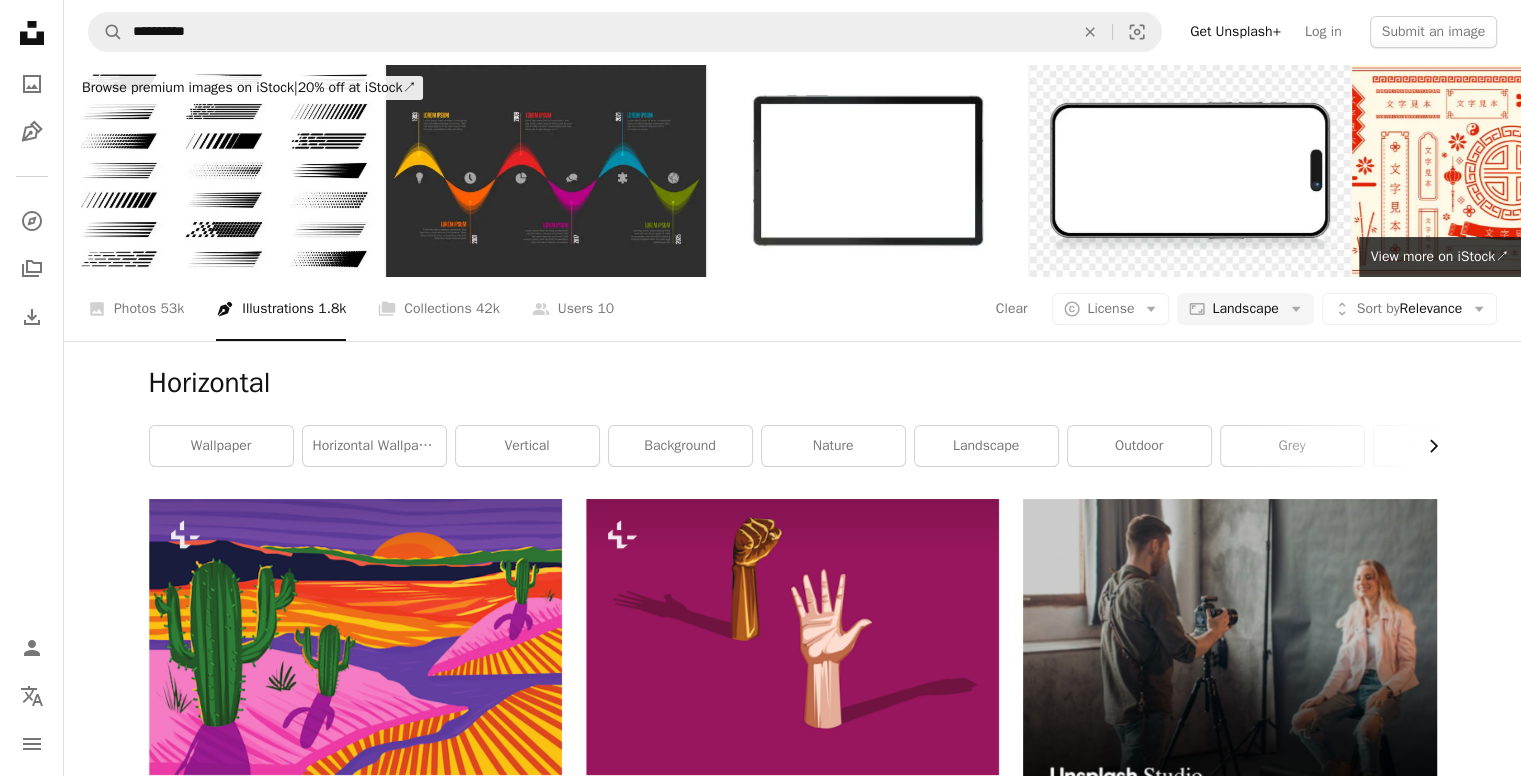 click on "Chevron right" 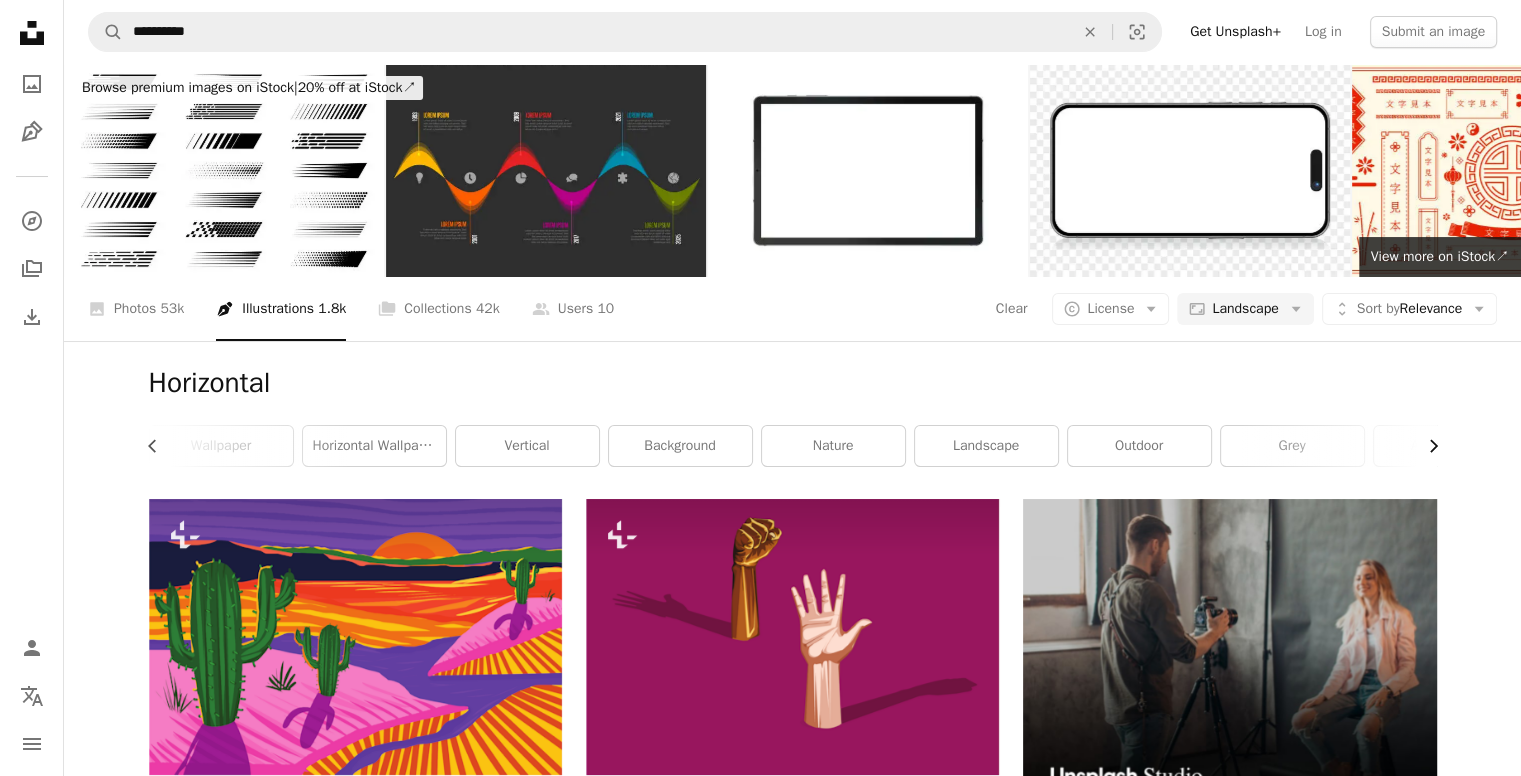 scroll, scrollTop: 0, scrollLeft: 300, axis: horizontal 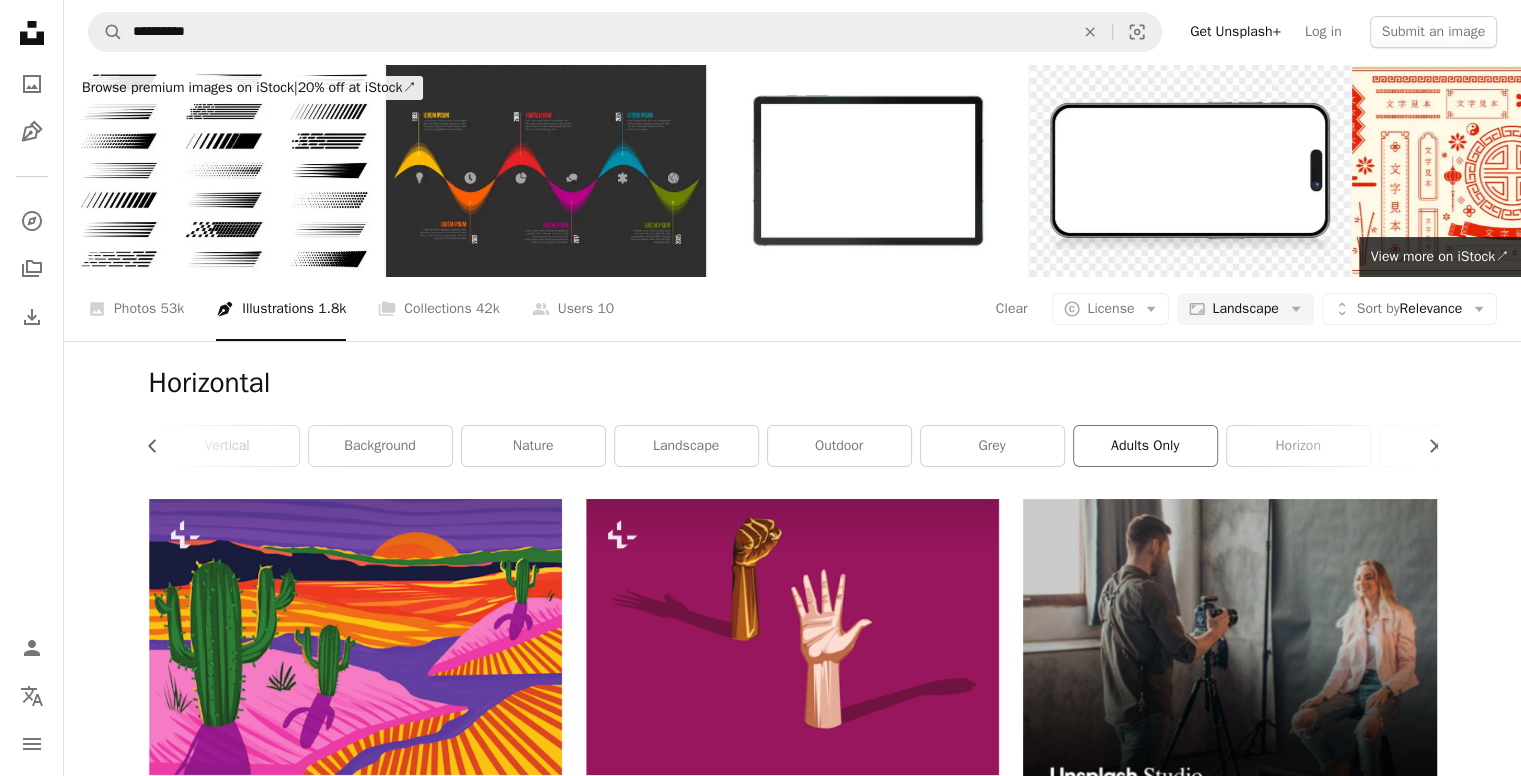 click on "adults only" at bounding box center (1145, 446) 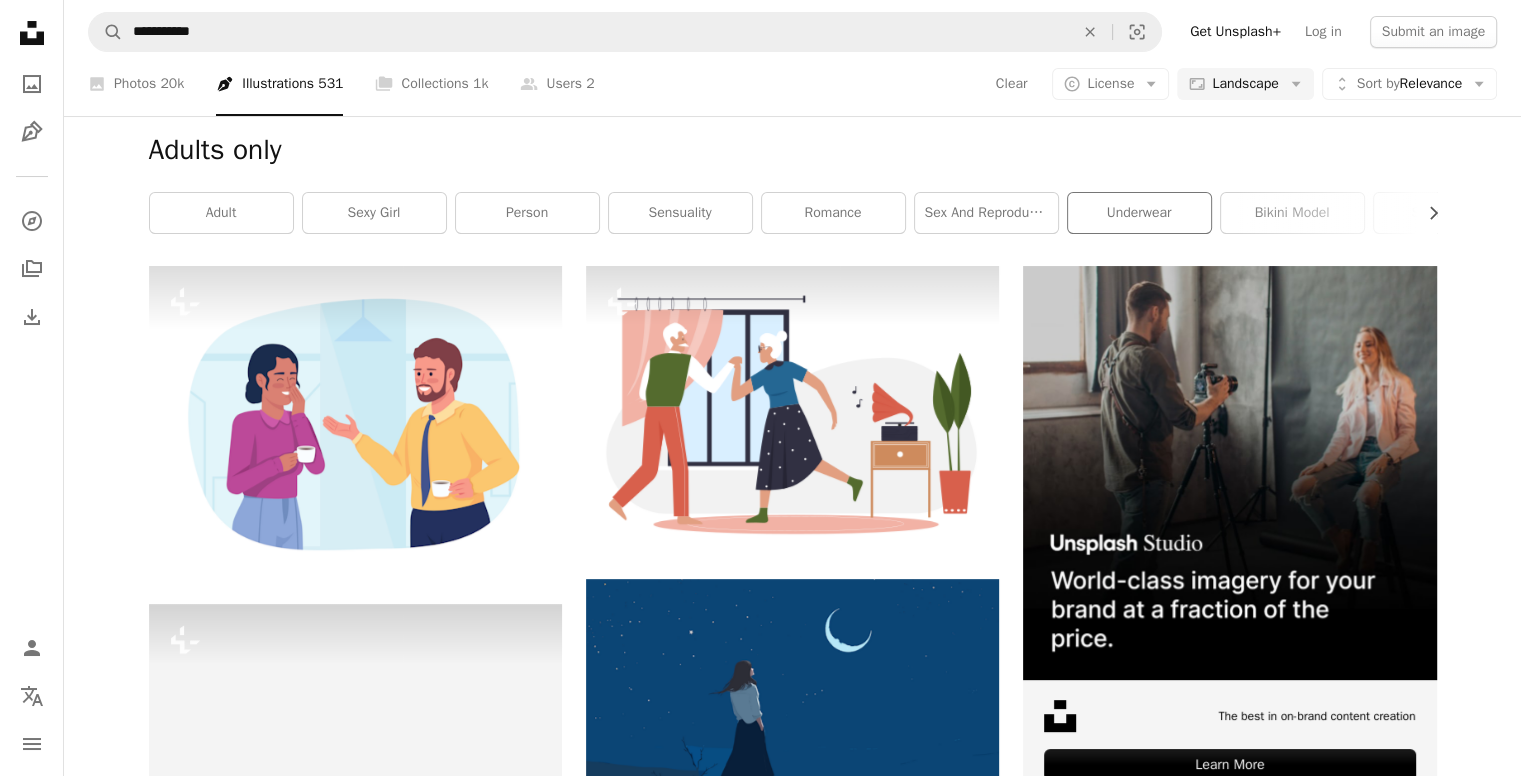 scroll, scrollTop: 0, scrollLeft: 0, axis: both 